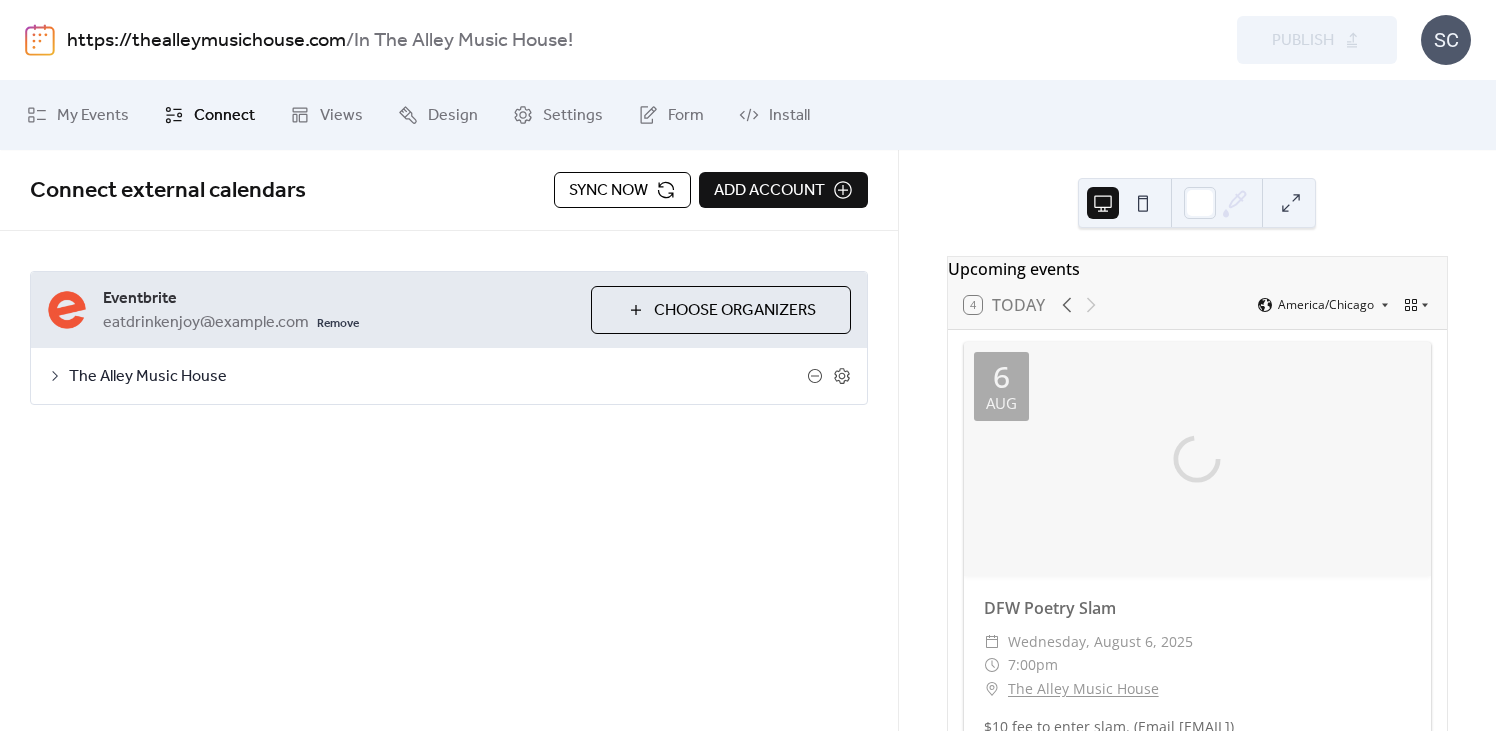 scroll, scrollTop: 0, scrollLeft: 0, axis: both 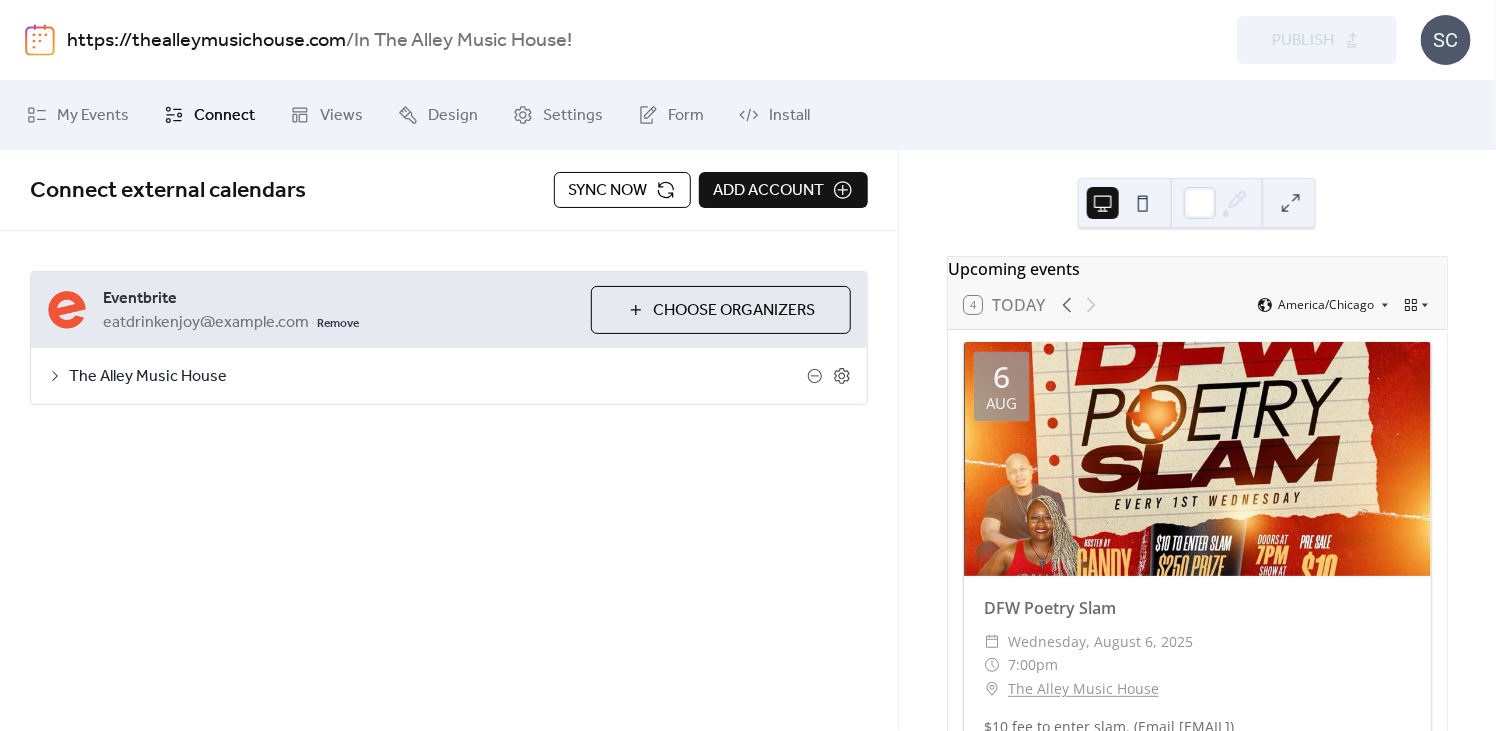 click on "The Alley Music House" at bounding box center [438, 377] 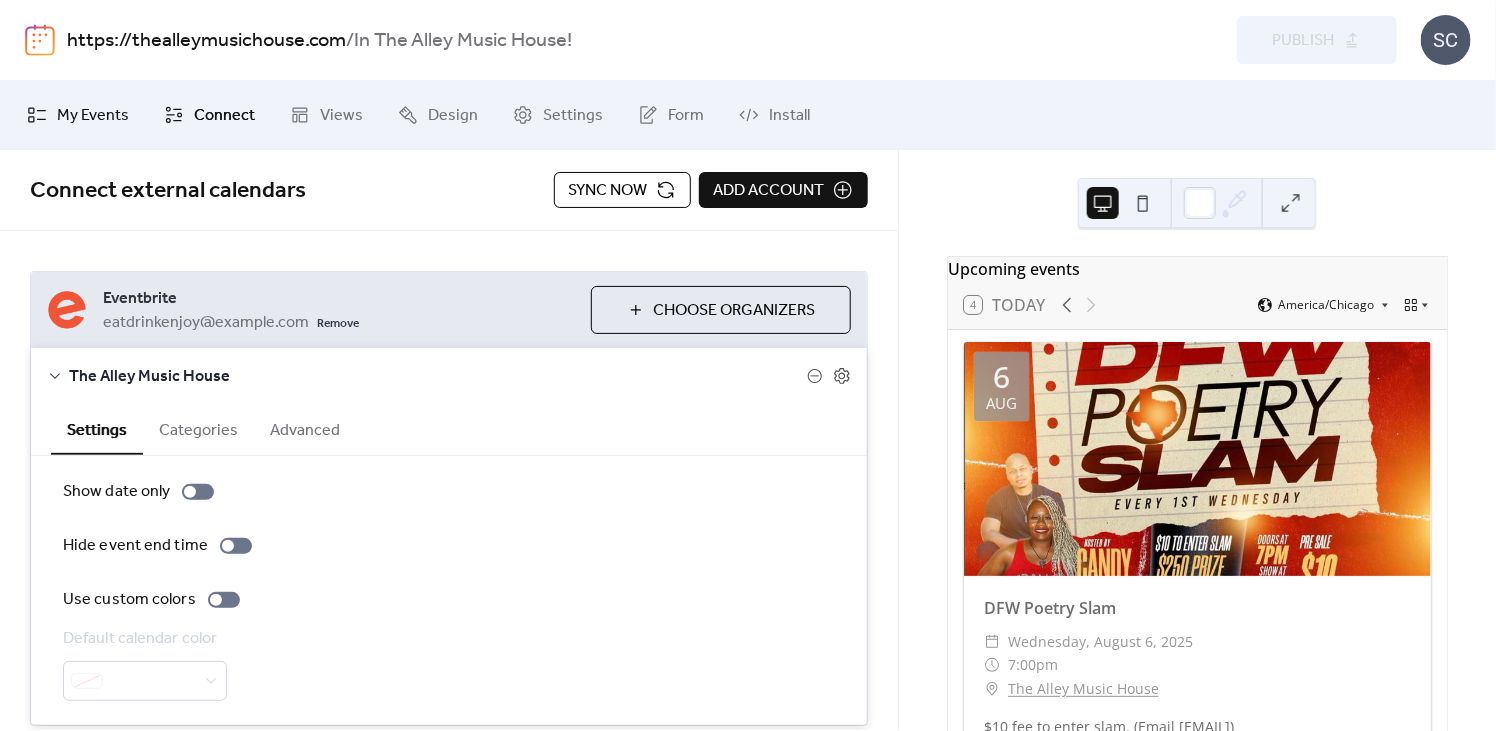 click on "My Events" at bounding box center (93, 116) 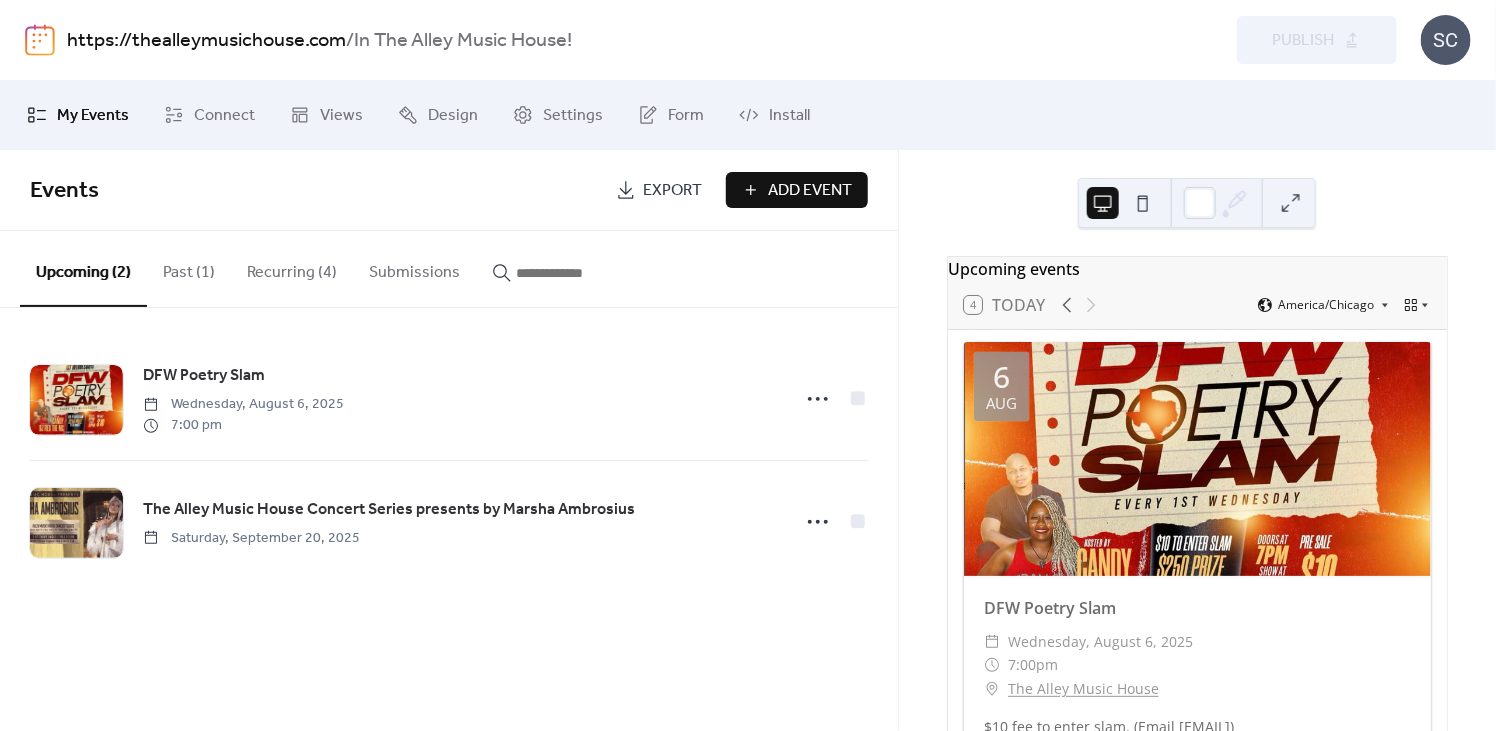 click on "Past (1)" at bounding box center (189, 268) 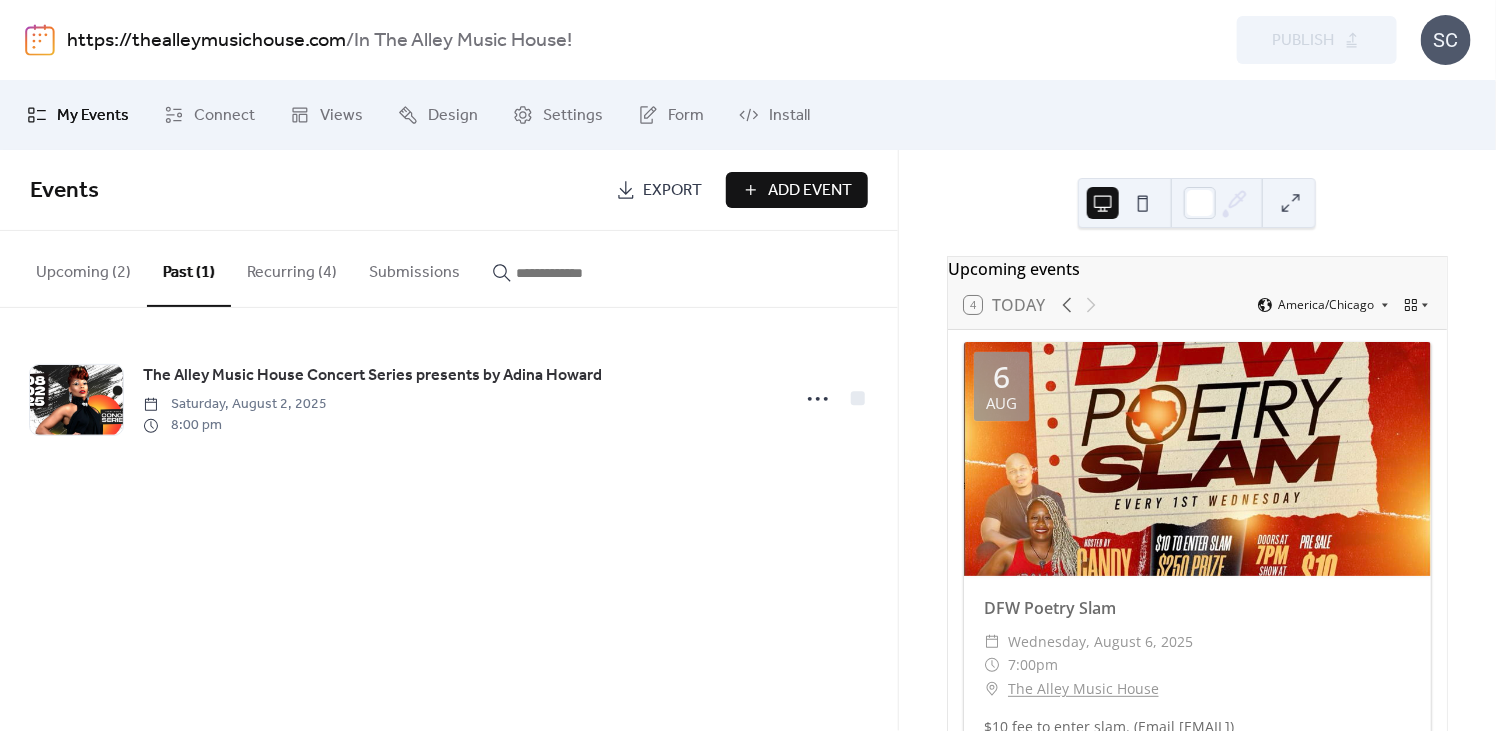 click on "Upcoming (2)" at bounding box center [83, 268] 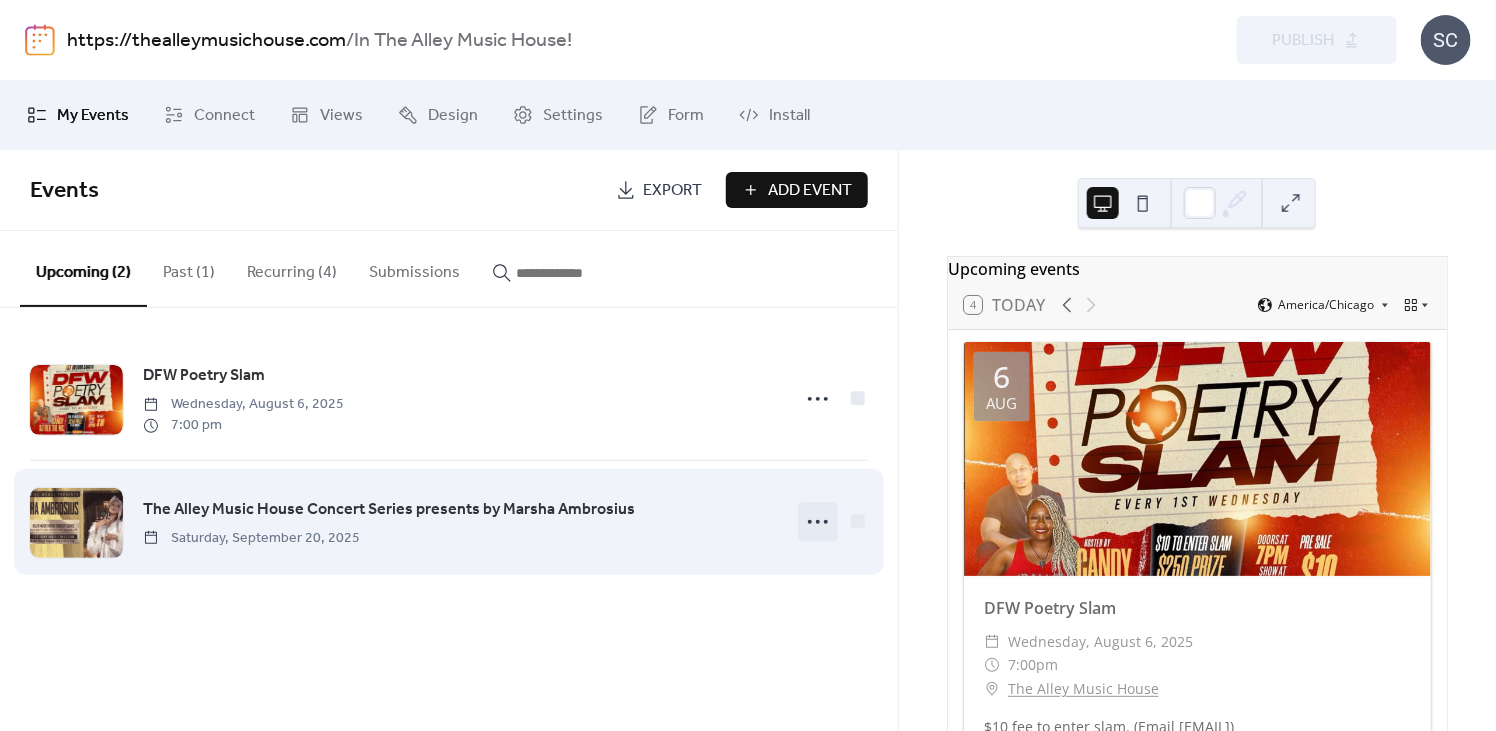 click 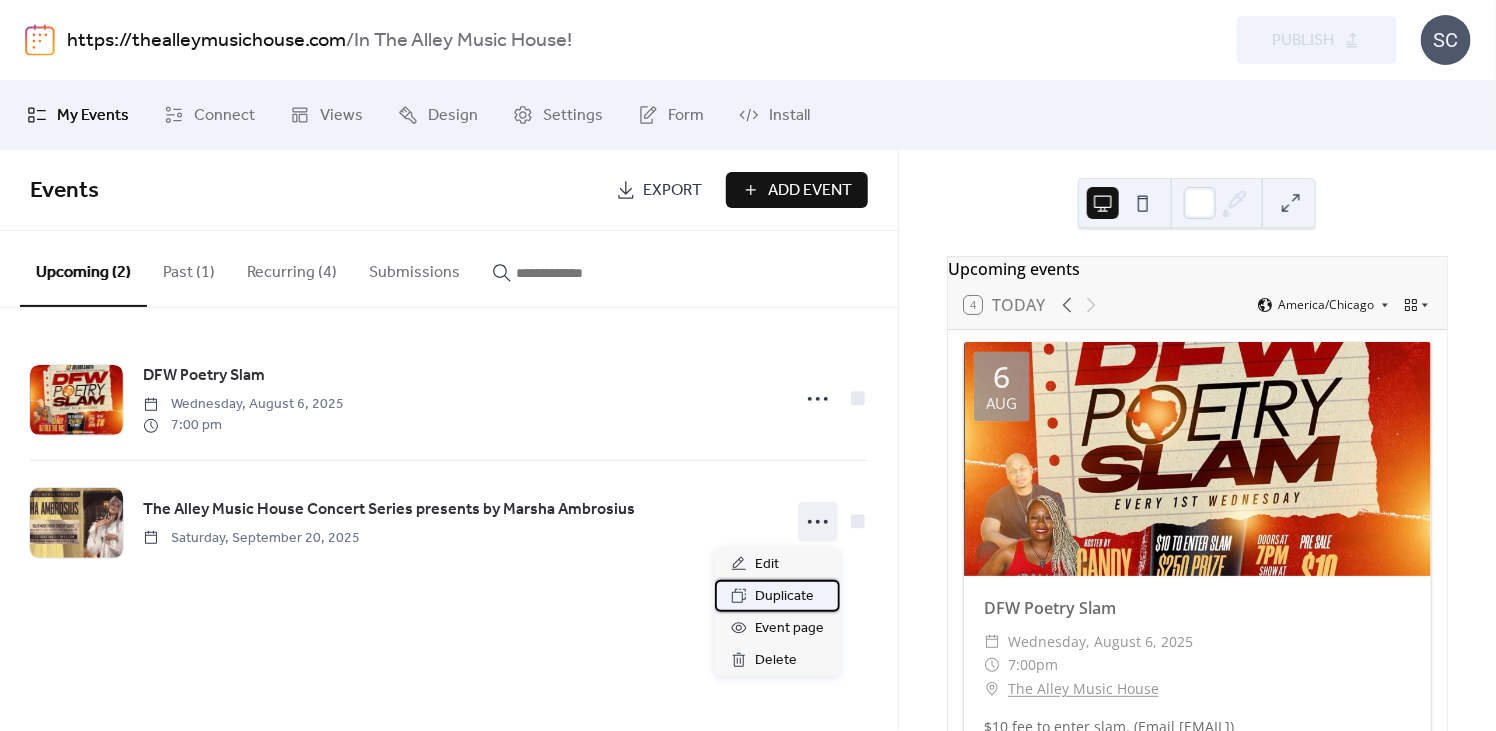 click on "Duplicate" at bounding box center [784, 597] 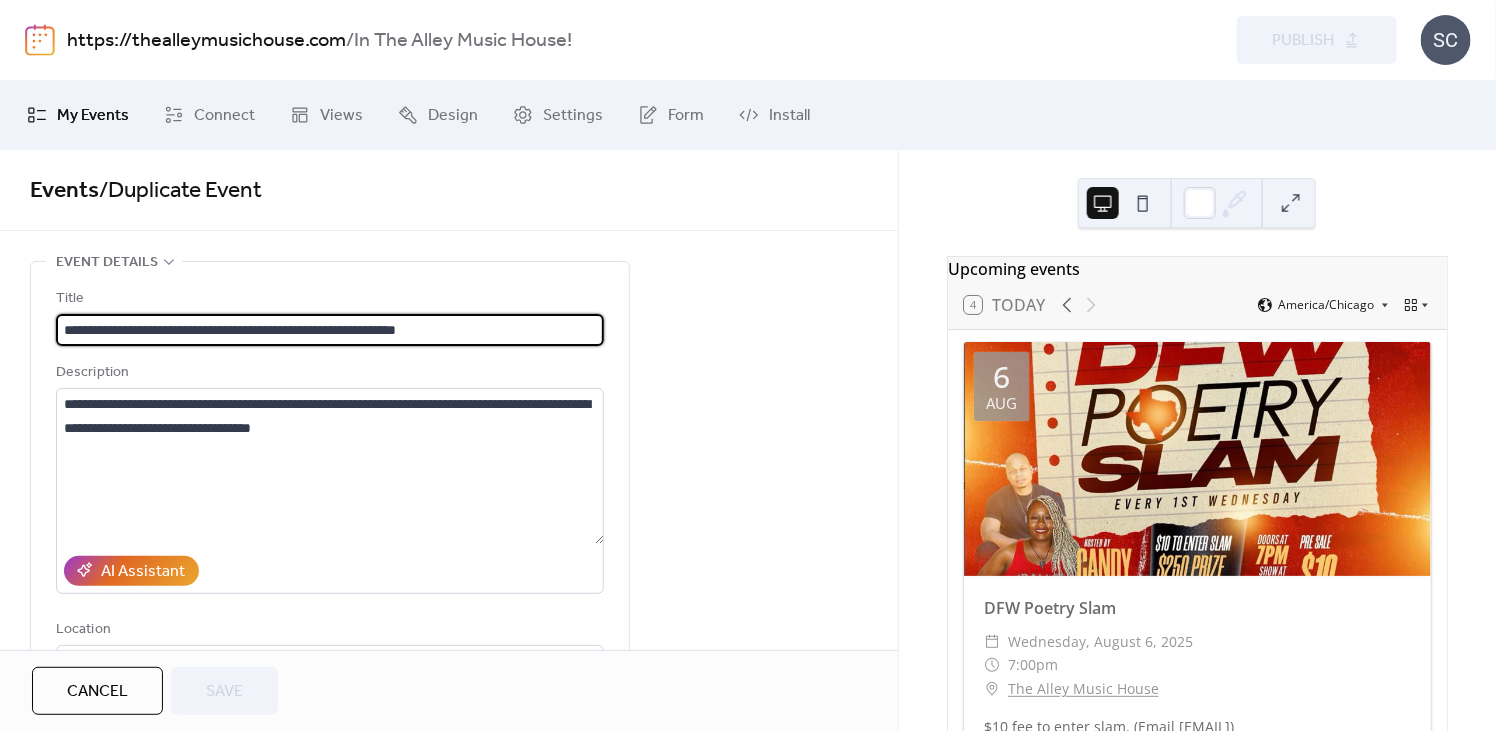 click on "**********" at bounding box center [330, 330] 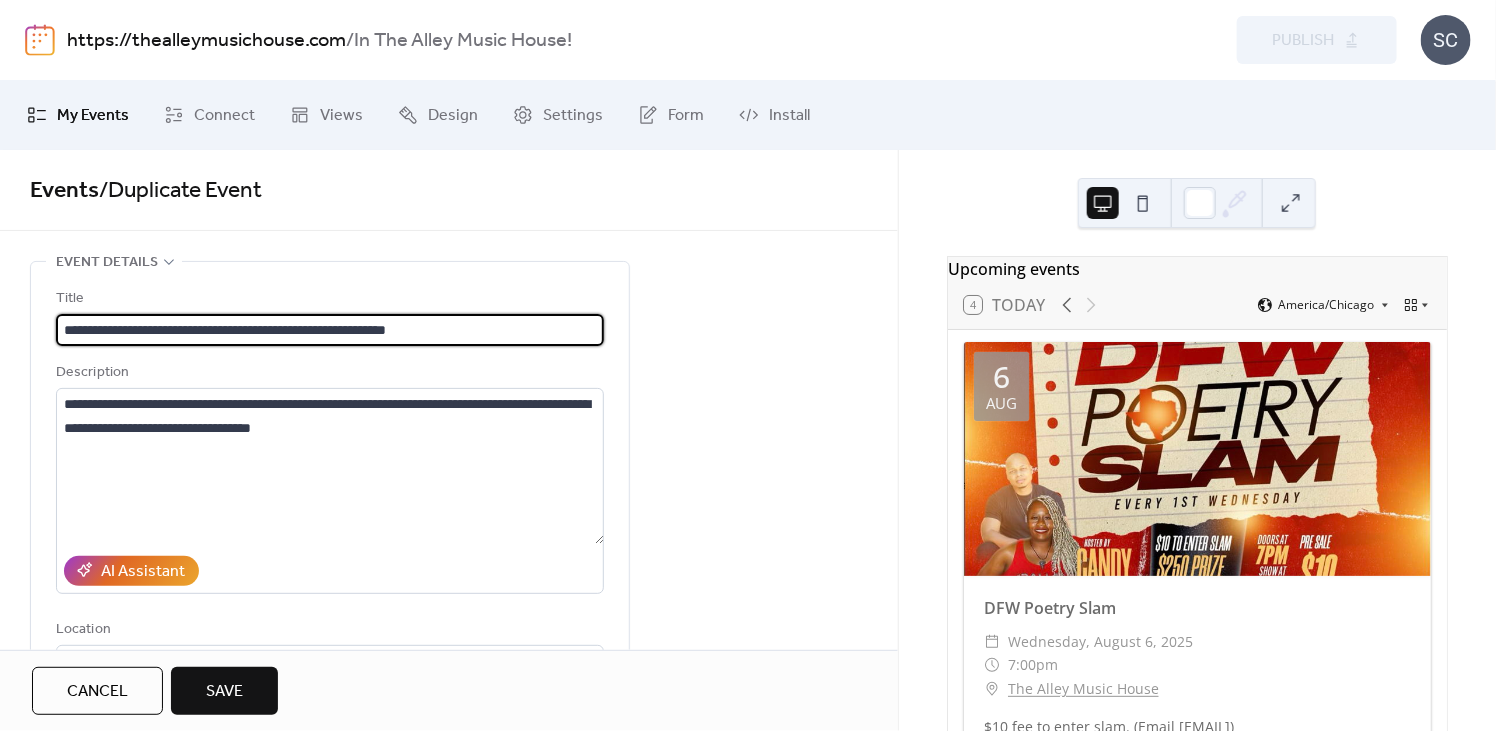 drag, startPoint x: 488, startPoint y: 335, endPoint x: 351, endPoint y: 334, distance: 137.00365 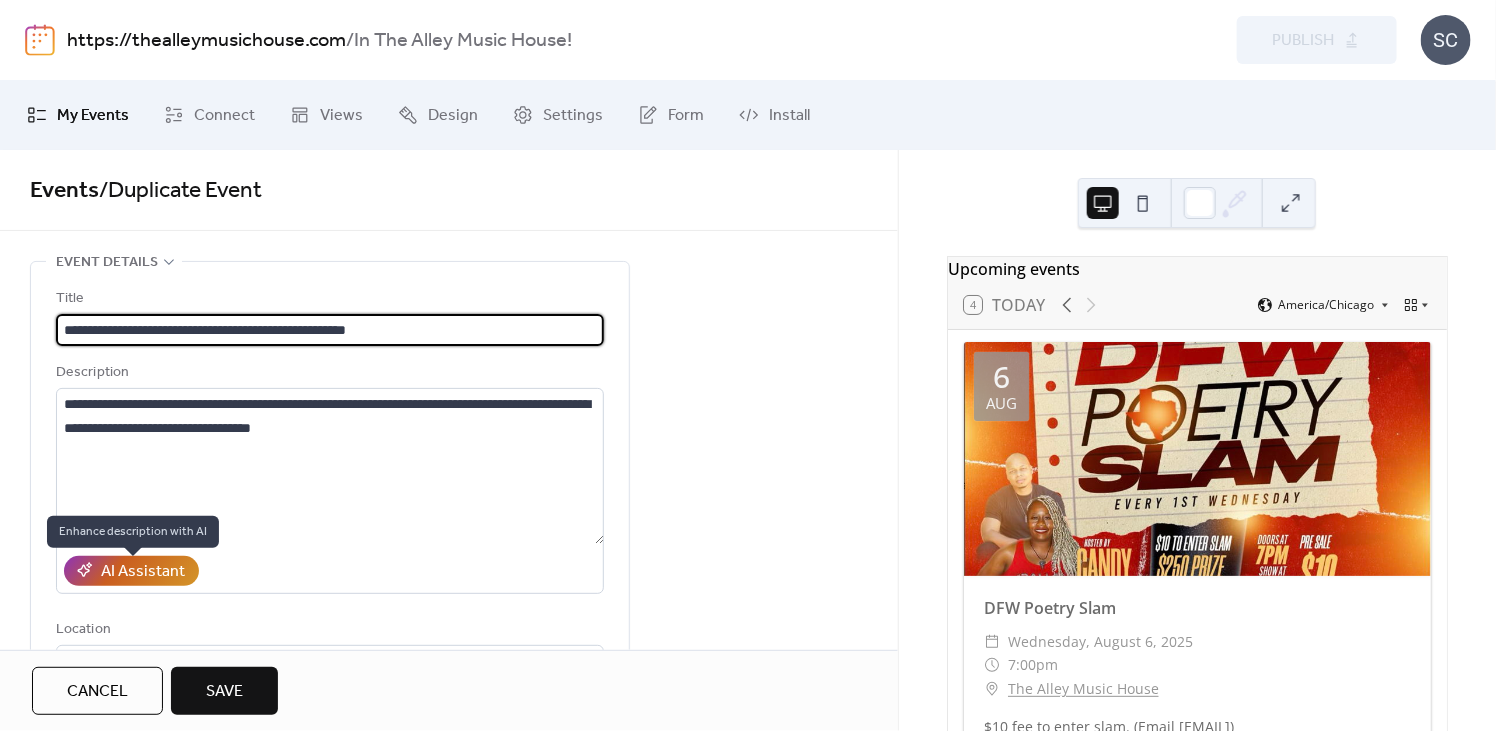 type on "**********" 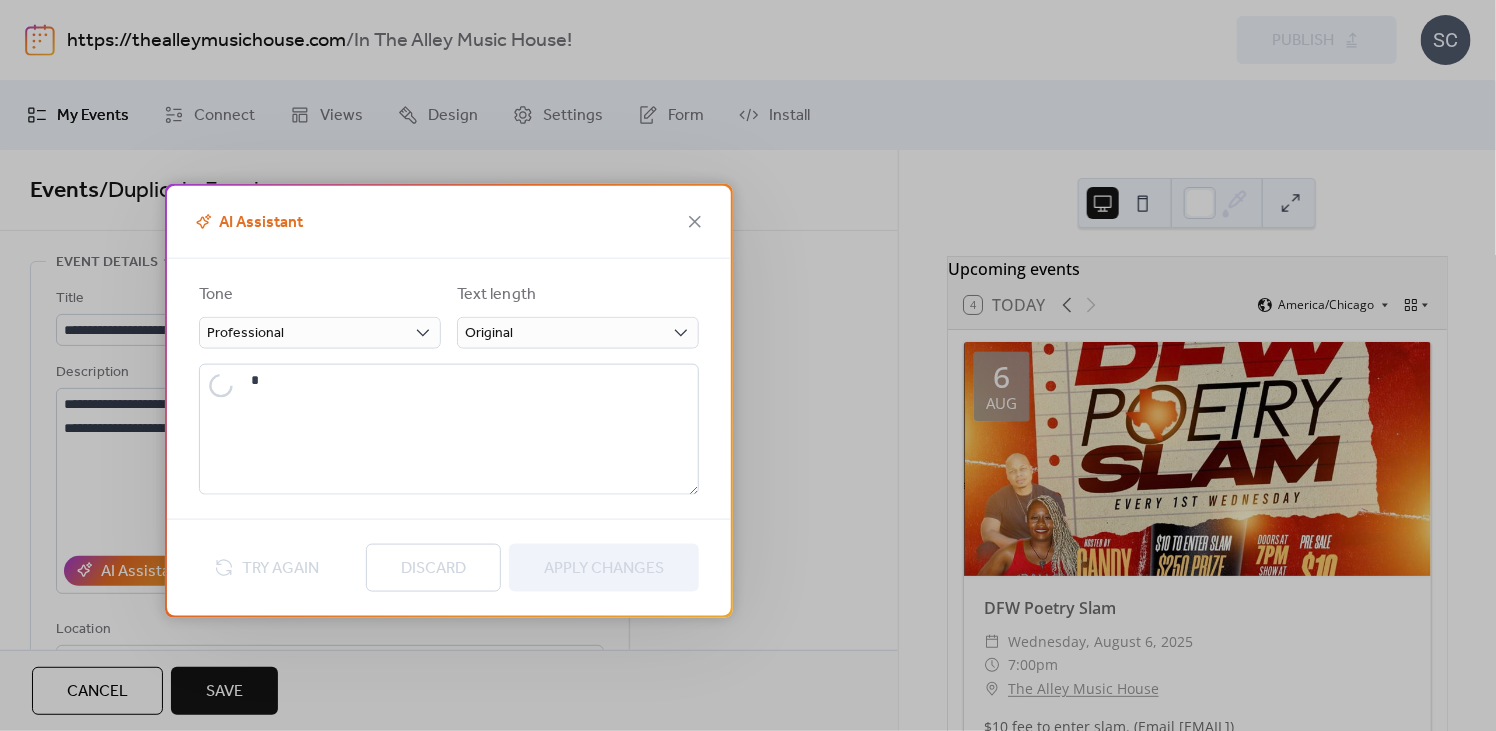 type on "**********" 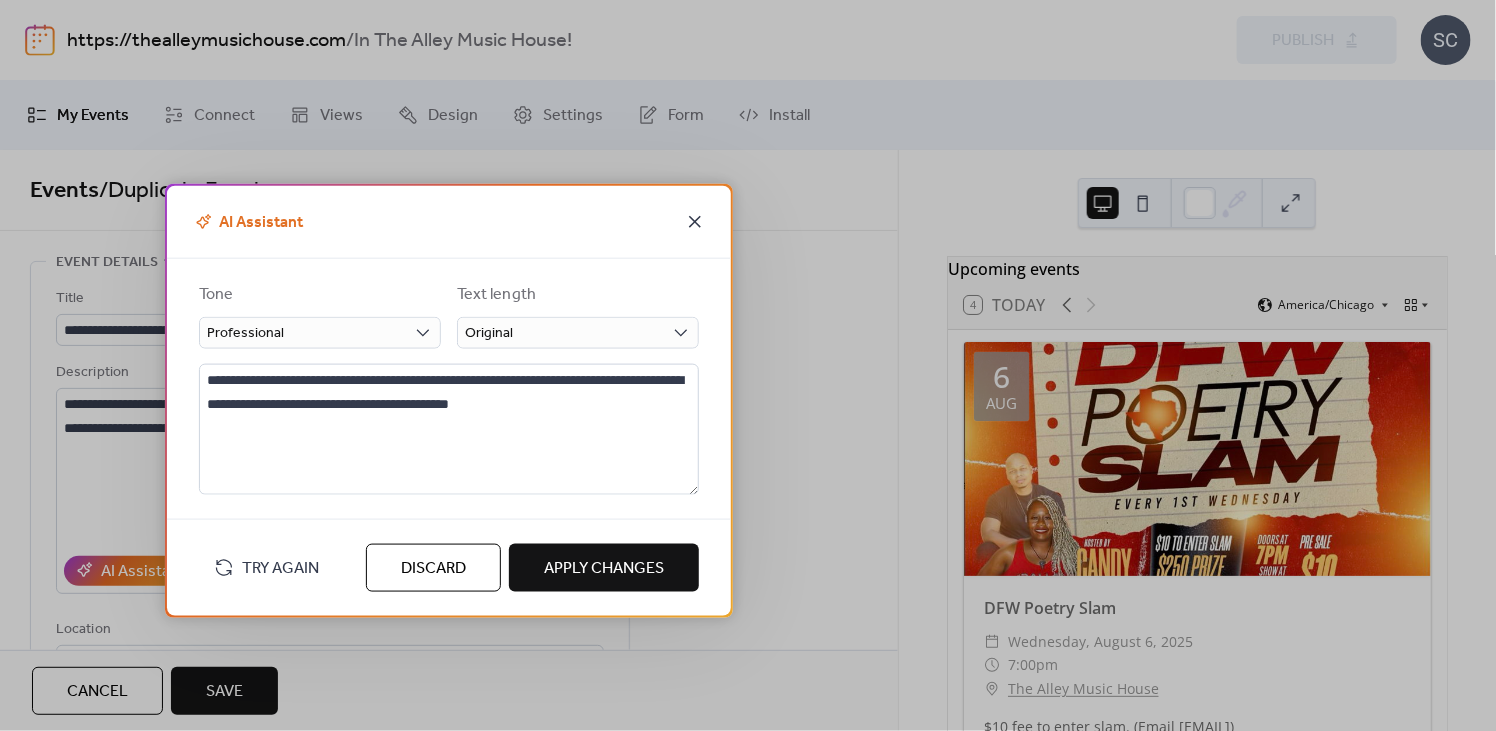 click 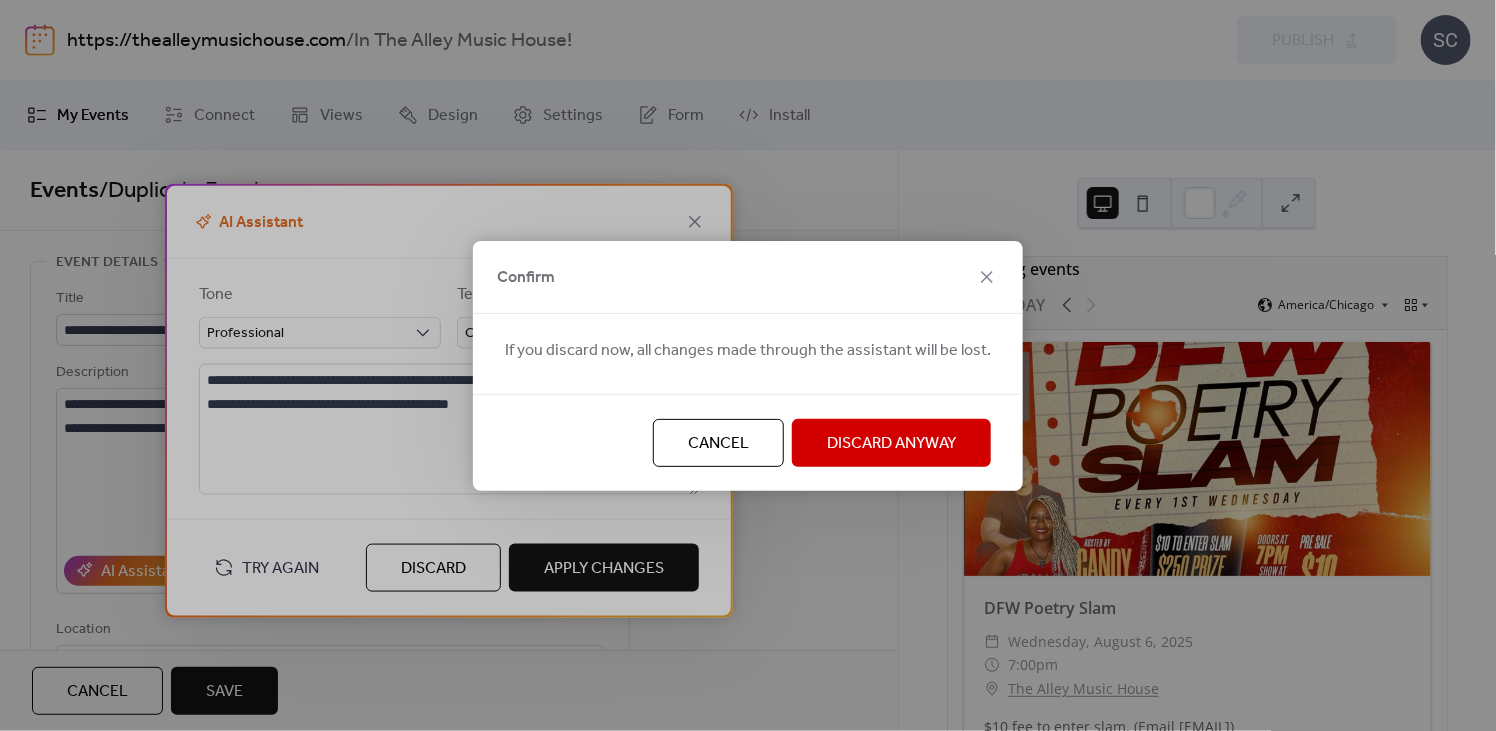 click on "Discard Anyway" at bounding box center (891, 443) 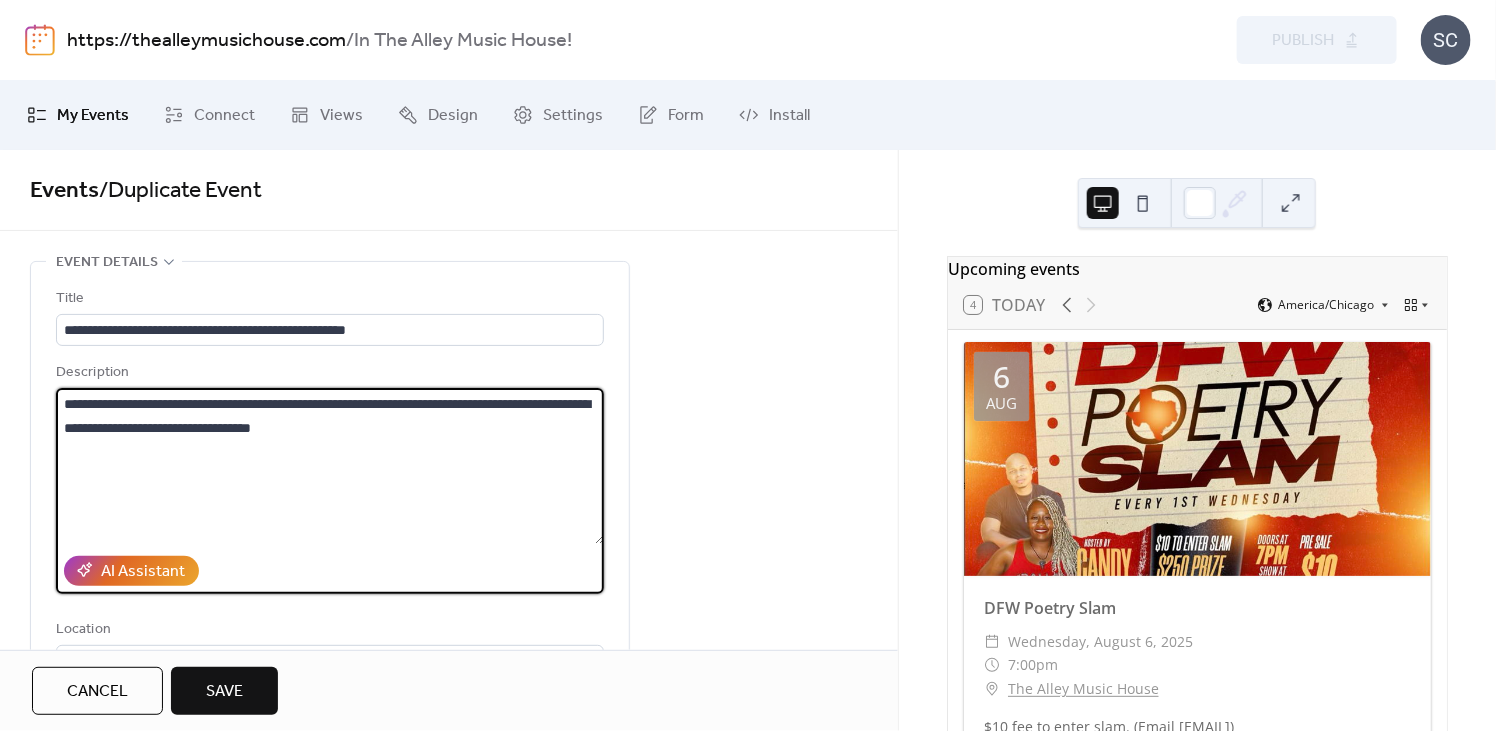 drag, startPoint x: 198, startPoint y: 404, endPoint x: 309, endPoint y: 404, distance: 111 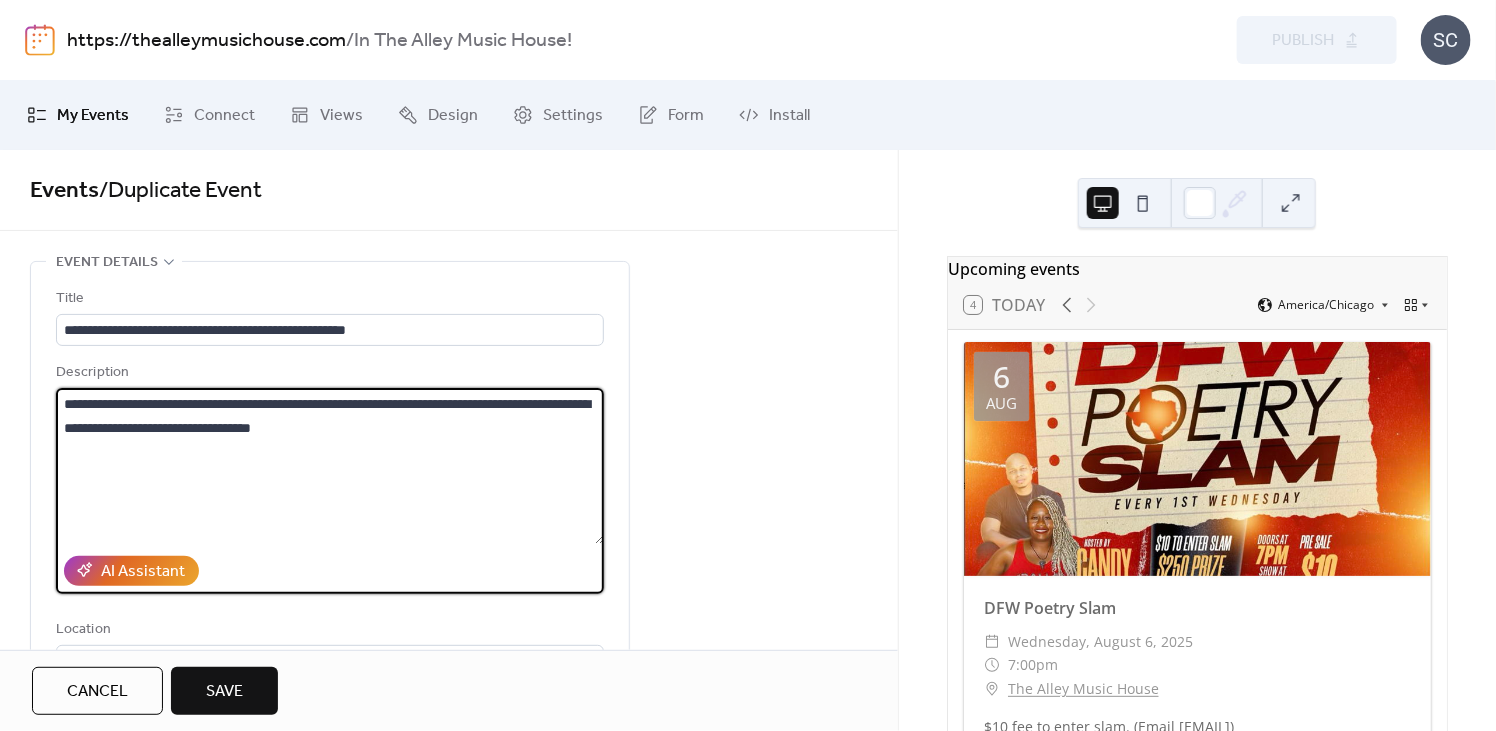 click on "**********" at bounding box center (330, 466) 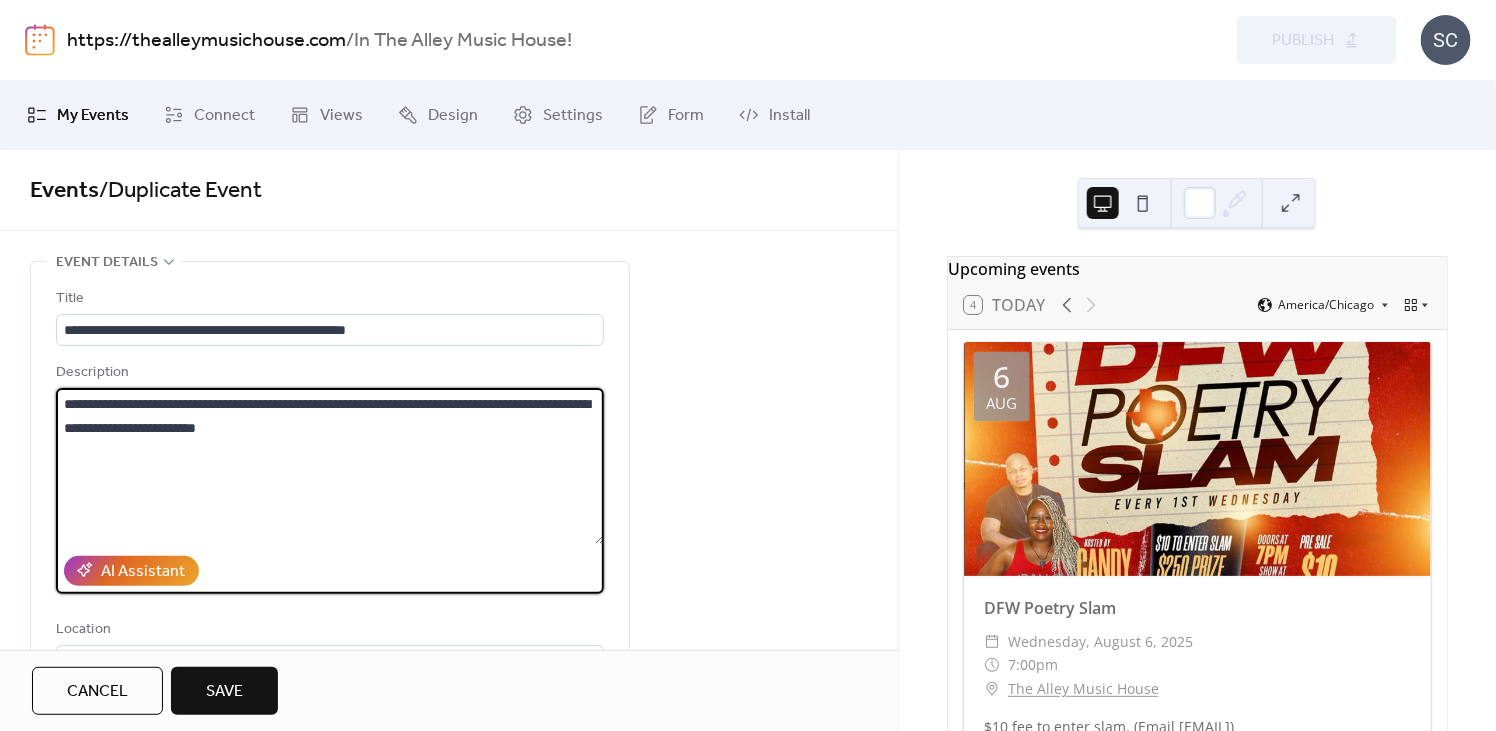 type on "**********" 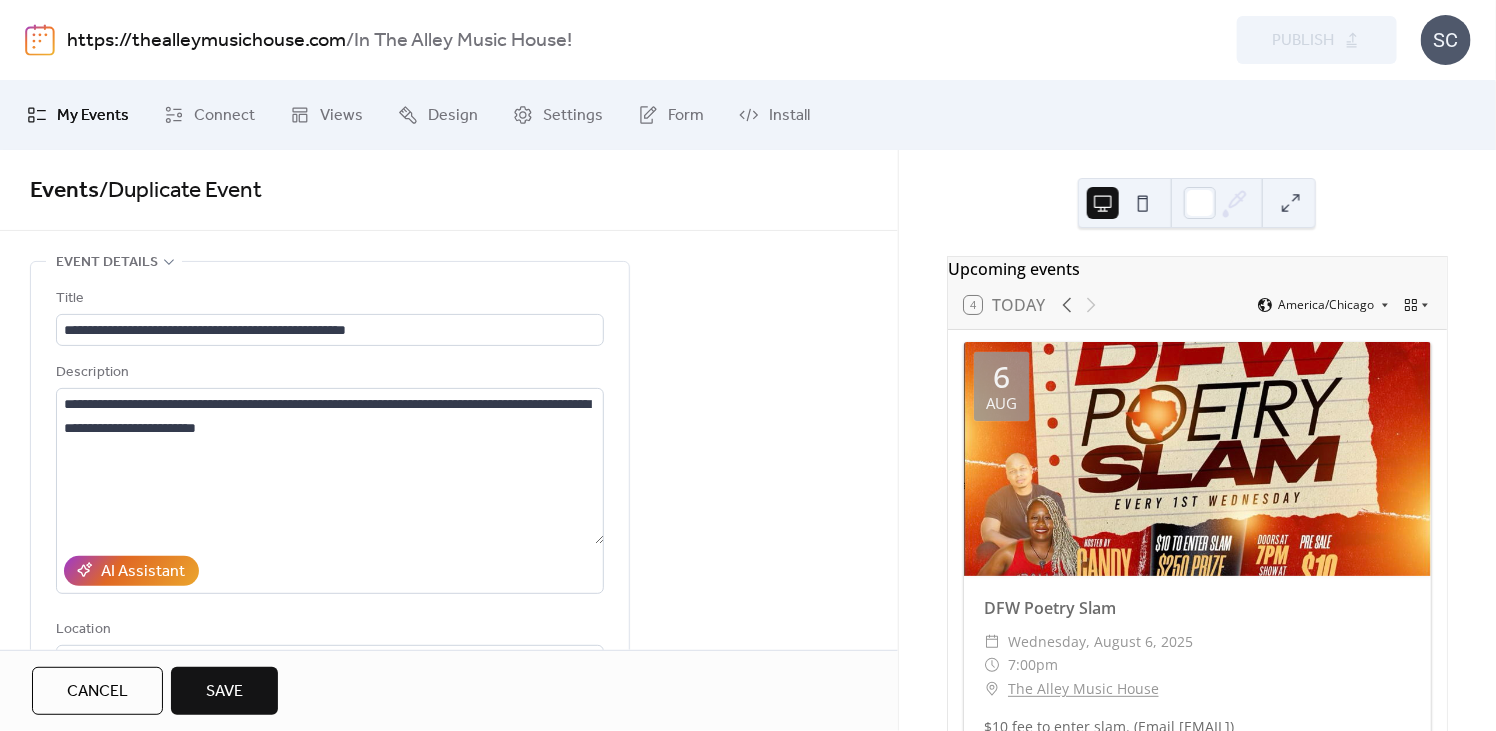 click on "**********" at bounding box center (449, 1026) 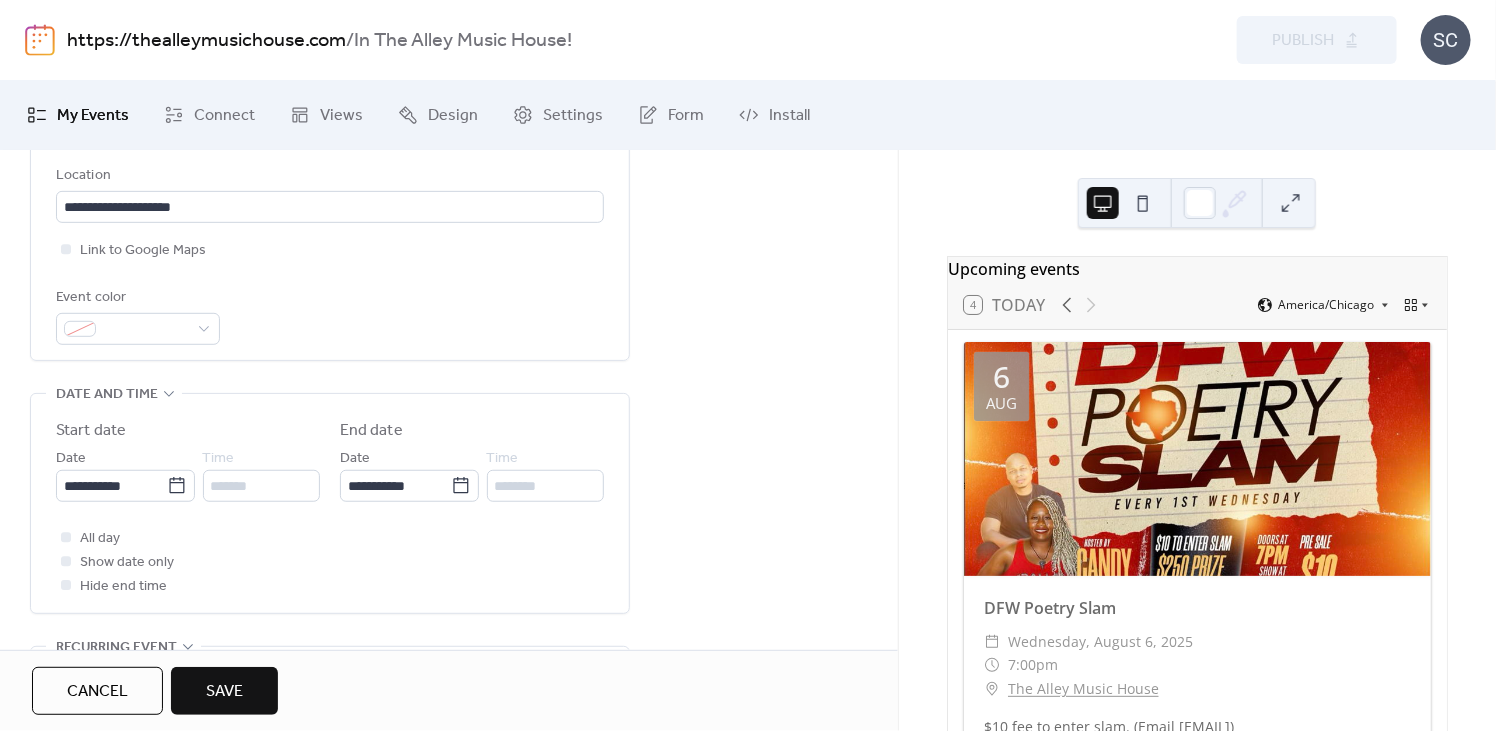 scroll, scrollTop: 449, scrollLeft: 0, axis: vertical 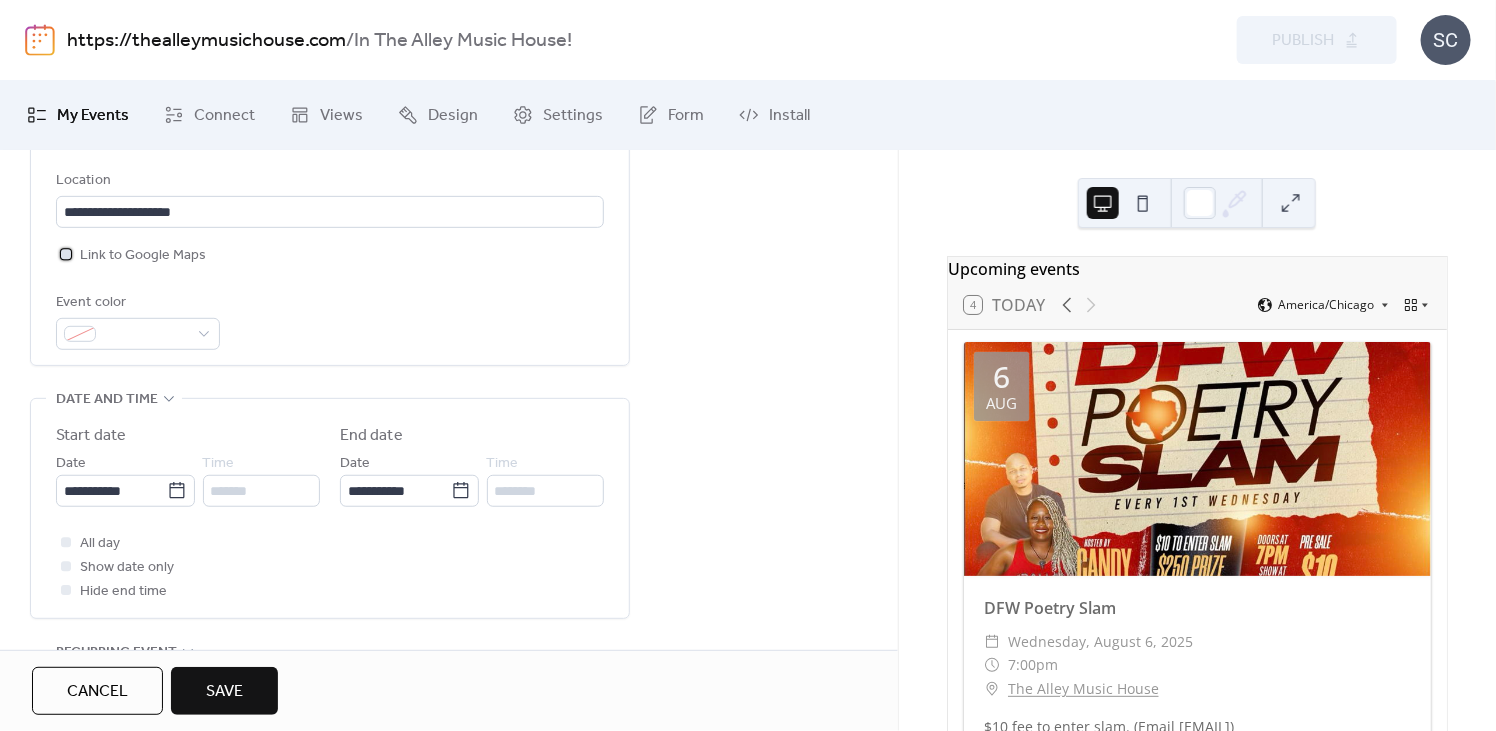 click 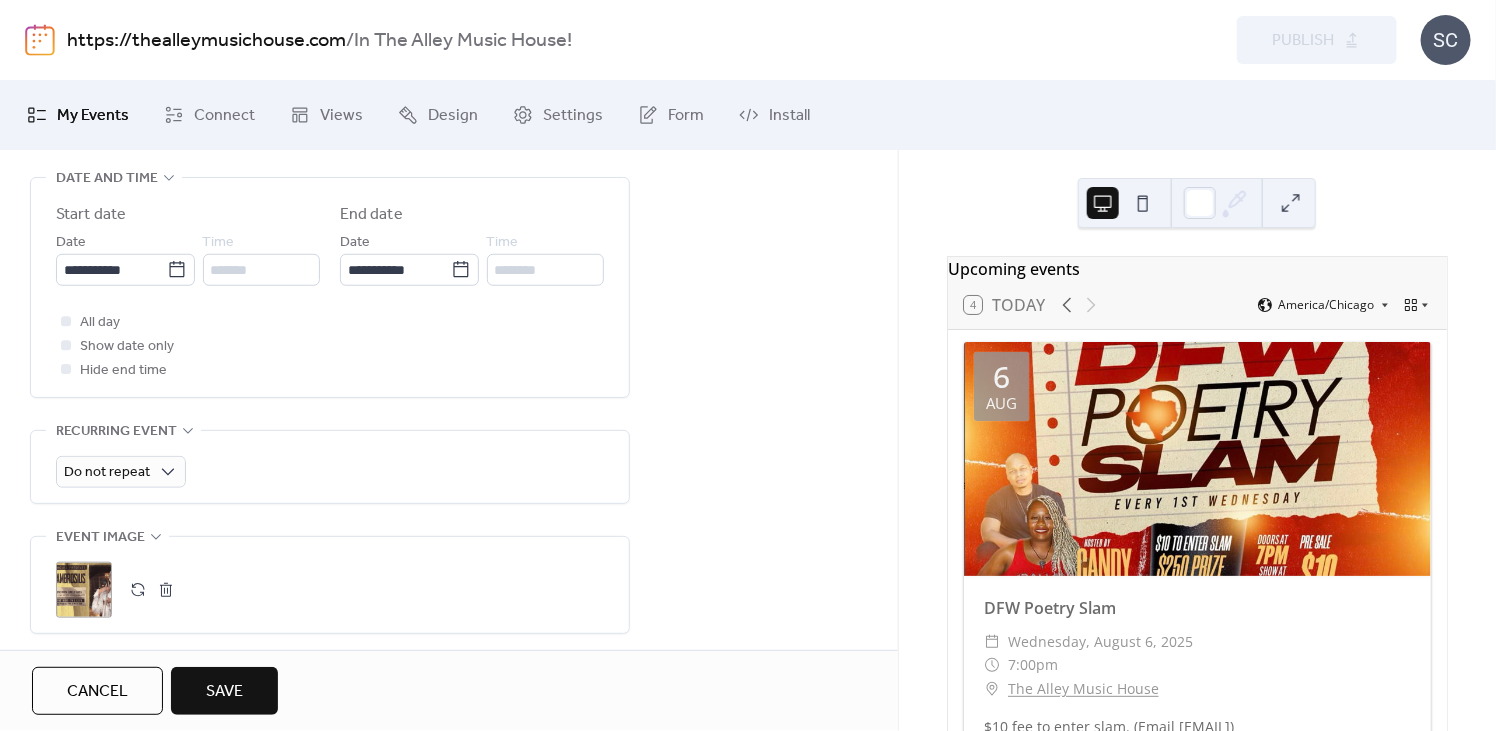 scroll, scrollTop: 685, scrollLeft: 0, axis: vertical 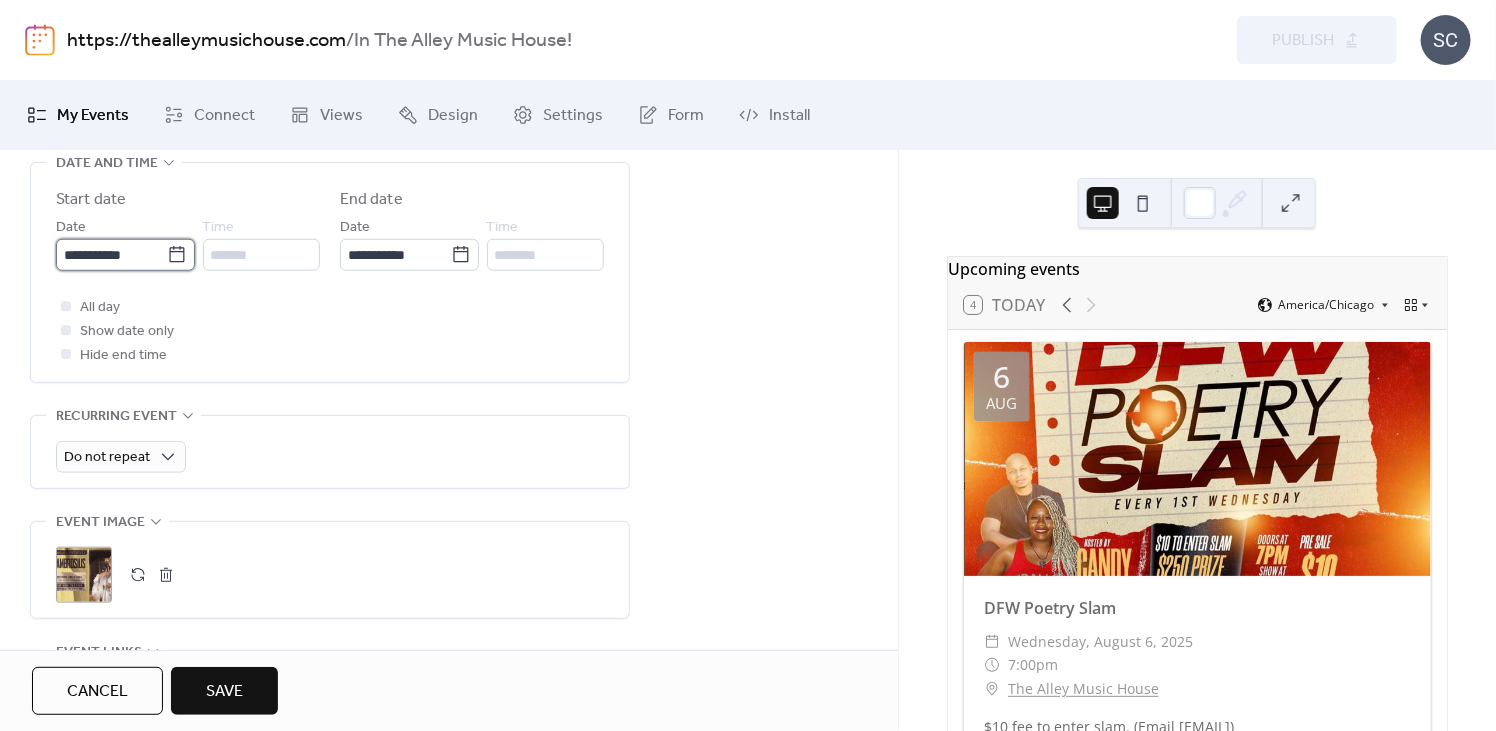 click on "**********" at bounding box center [111, 255] 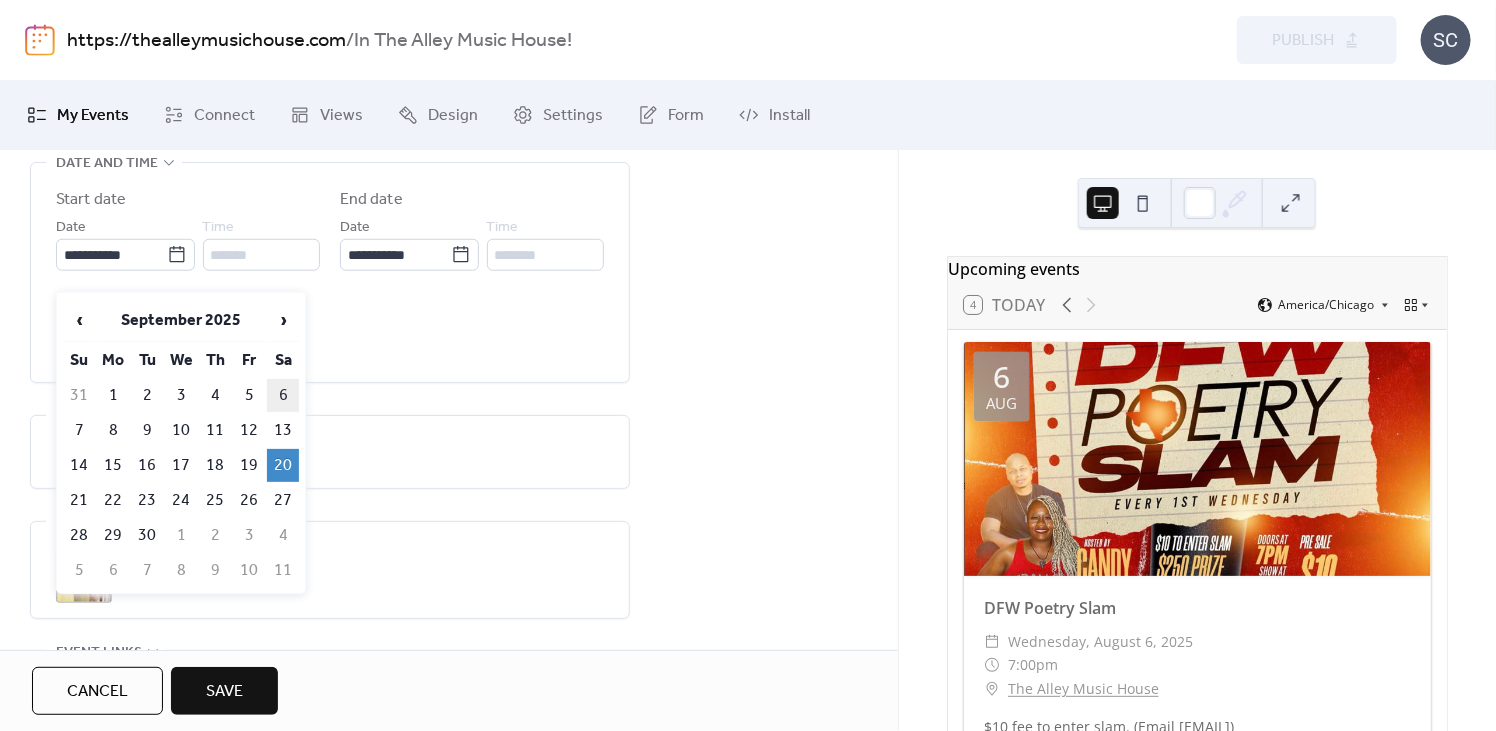 click on "6" at bounding box center [283, 395] 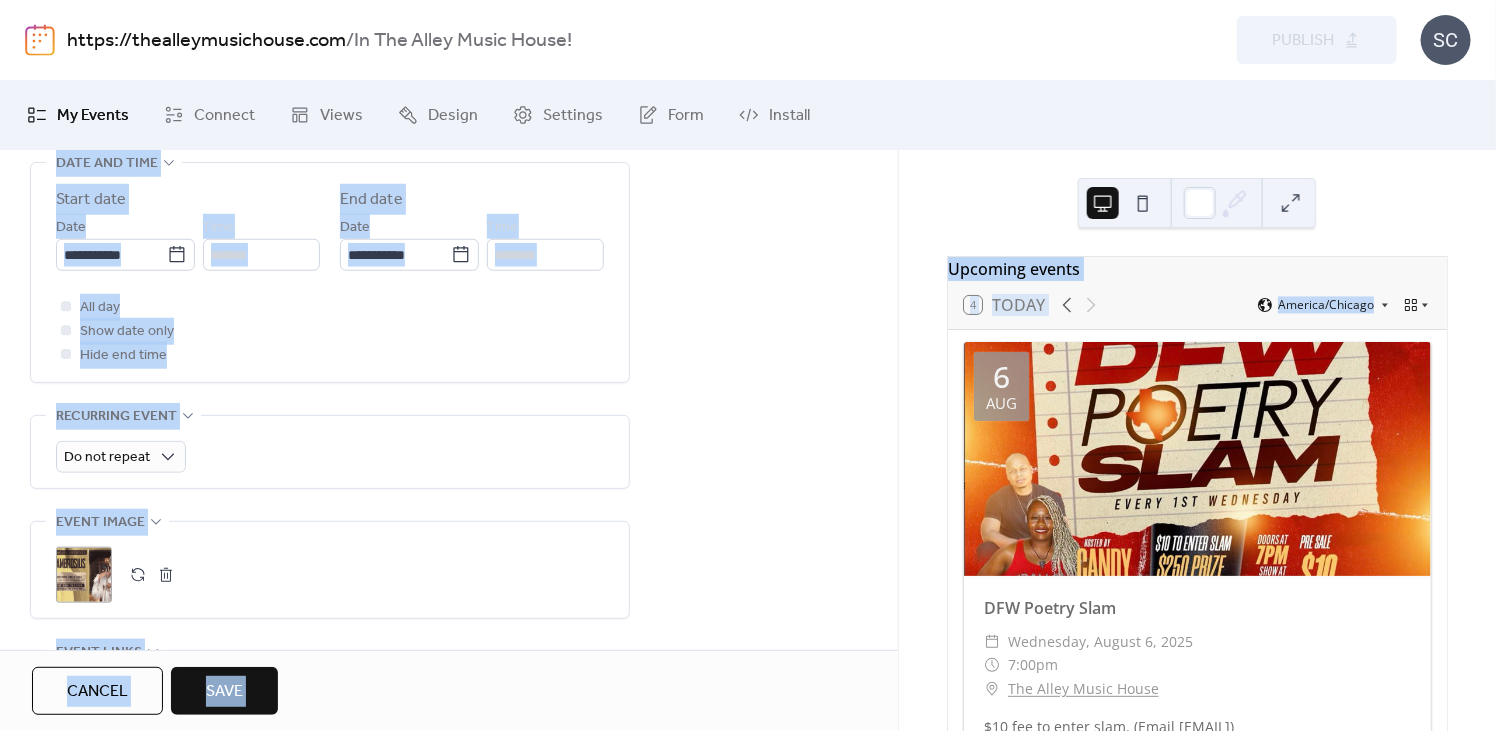 drag, startPoint x: 897, startPoint y: 367, endPoint x: 897, endPoint y: 424, distance: 57 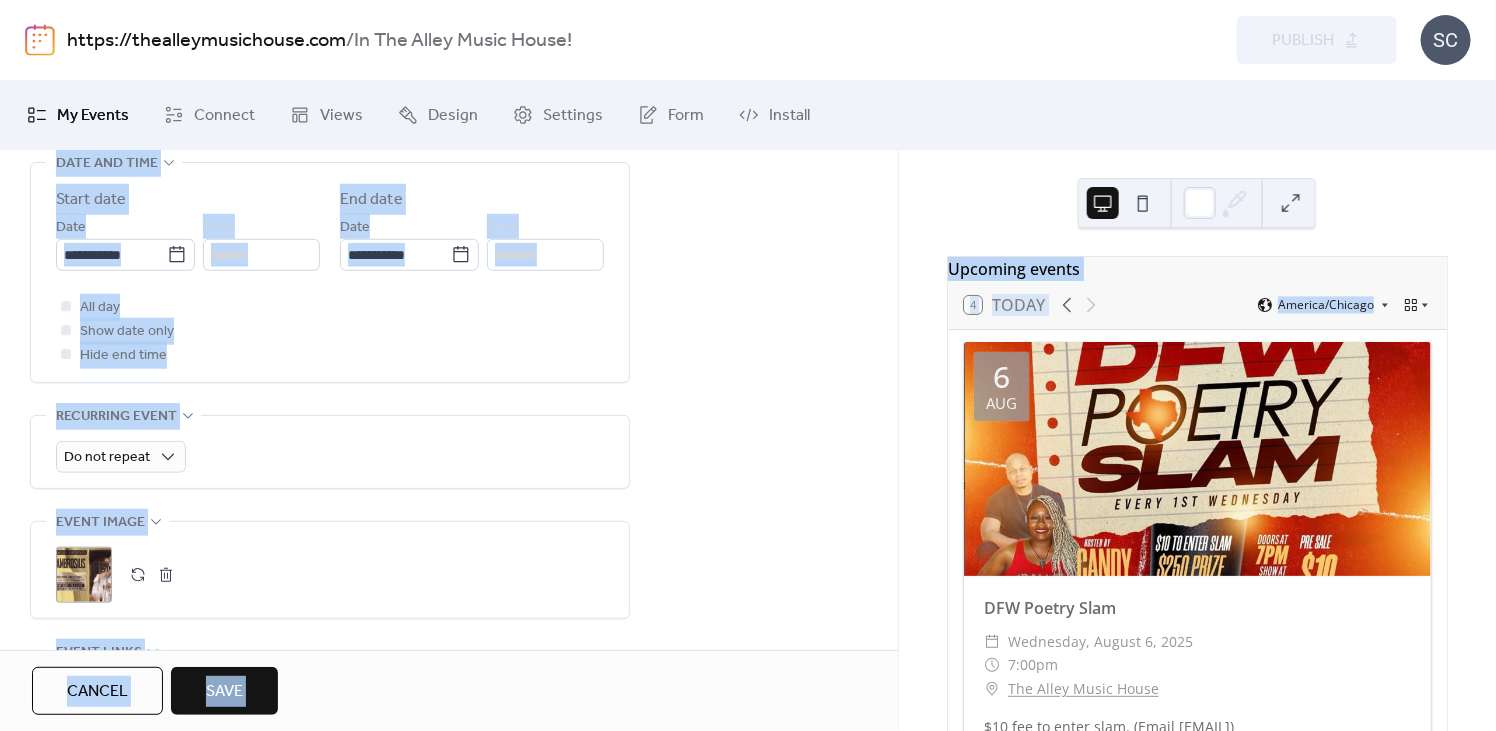 click on "**********" at bounding box center (748, 405) 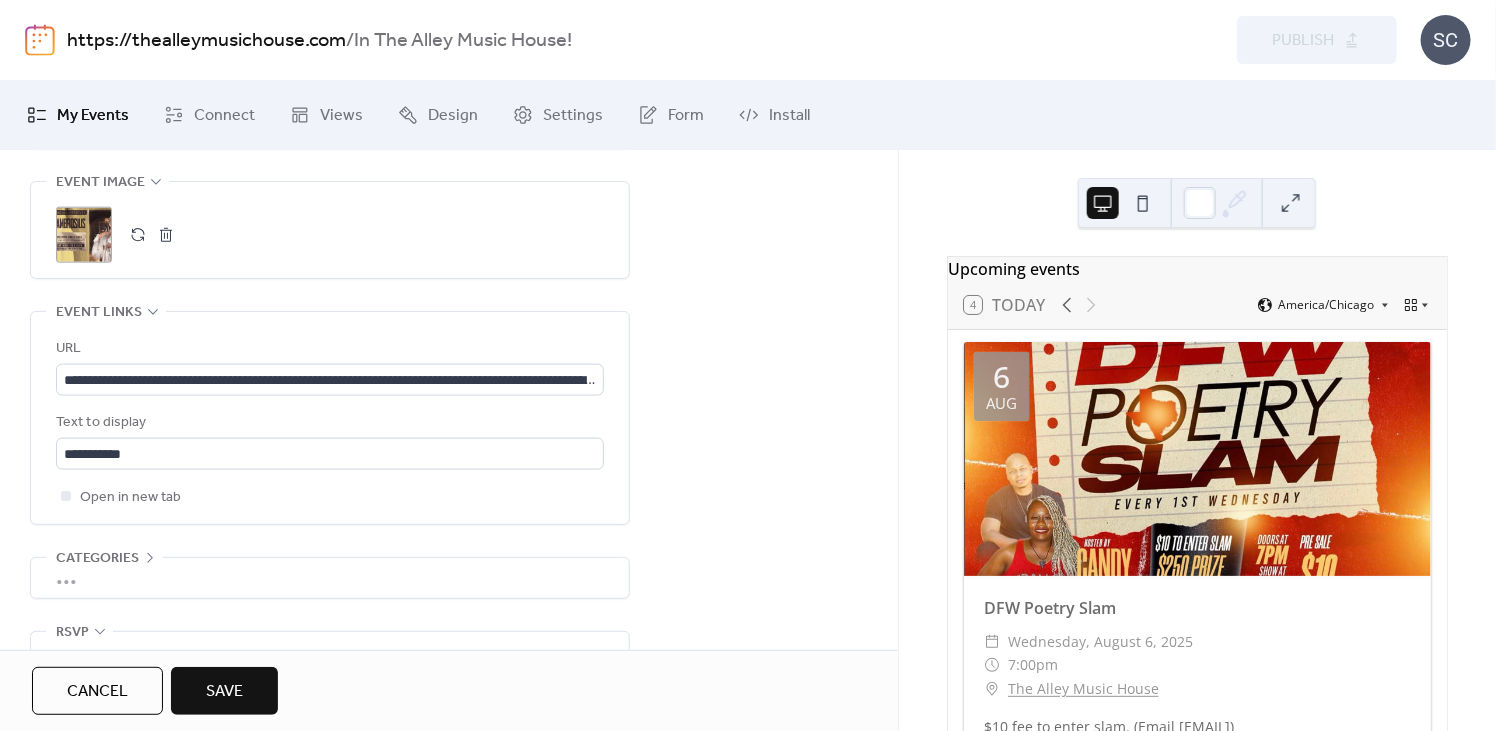 scroll, scrollTop: 1001, scrollLeft: 0, axis: vertical 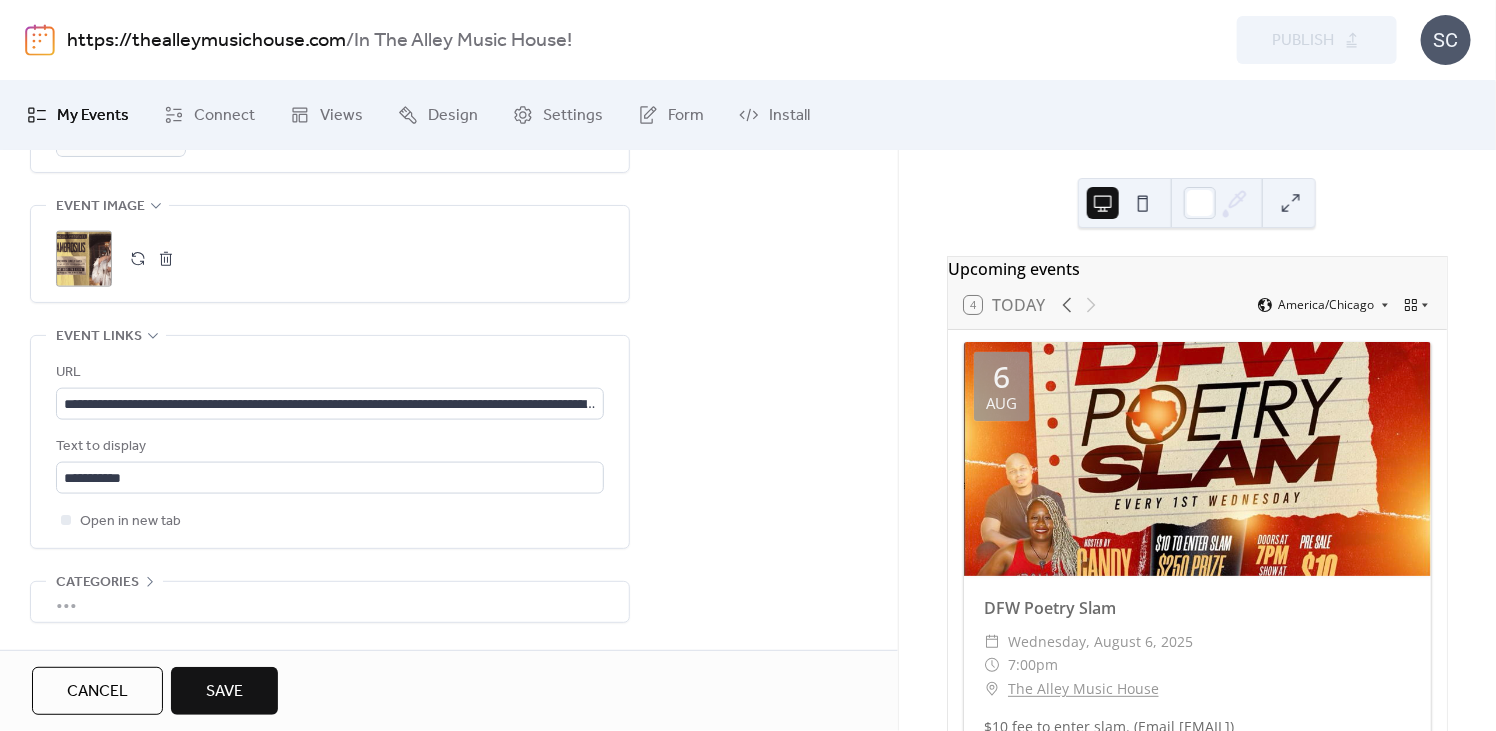 click at bounding box center [166, 259] 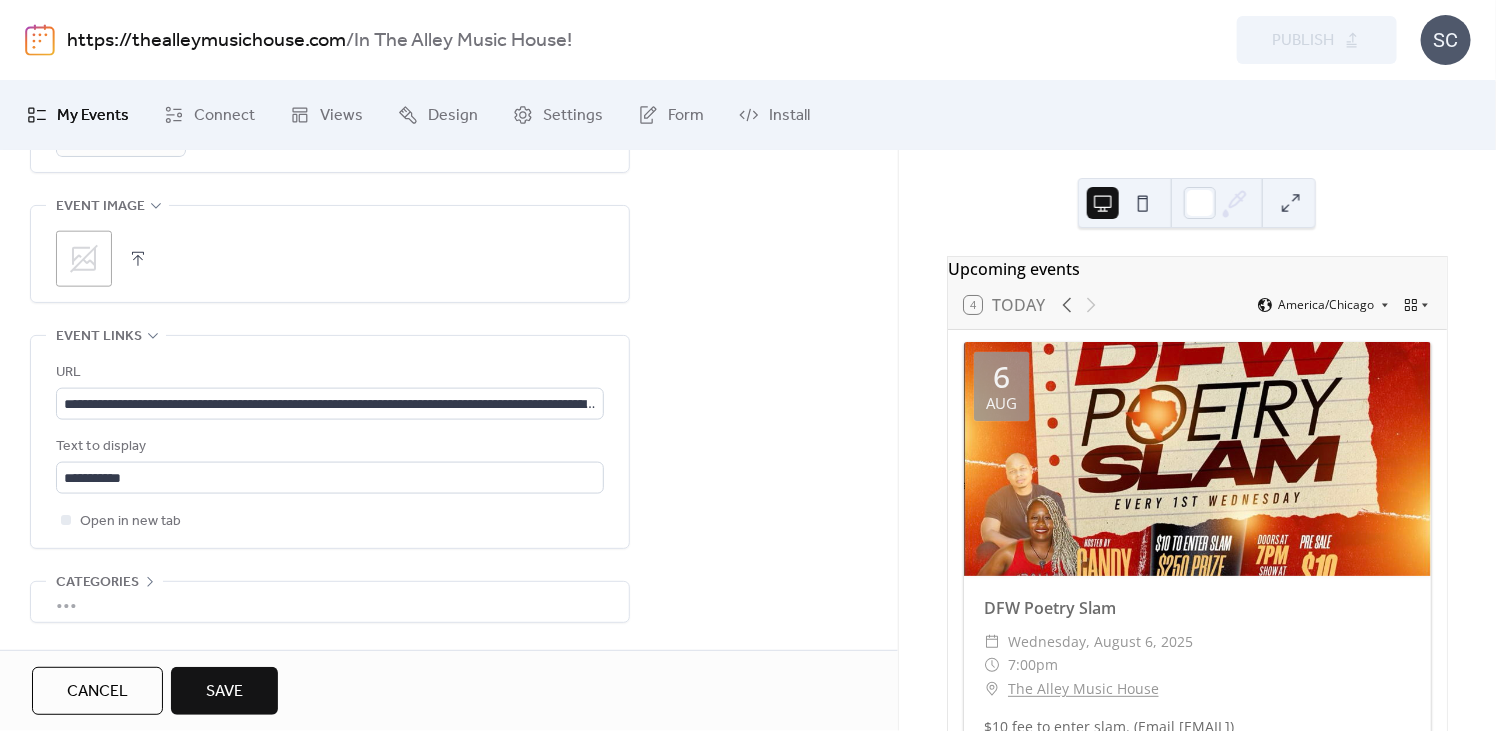 click at bounding box center [138, 259] 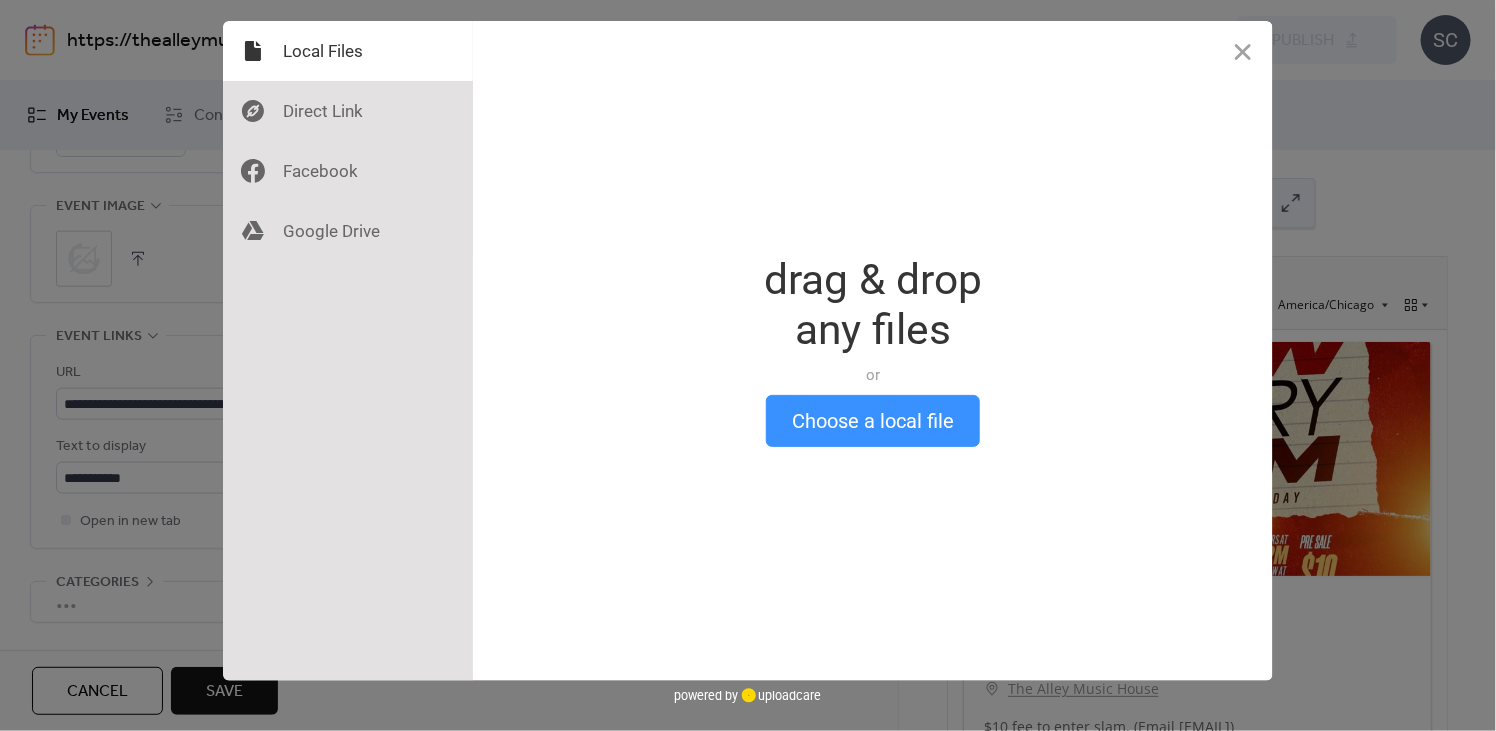 click on "Choose a local file" at bounding box center (873, 421) 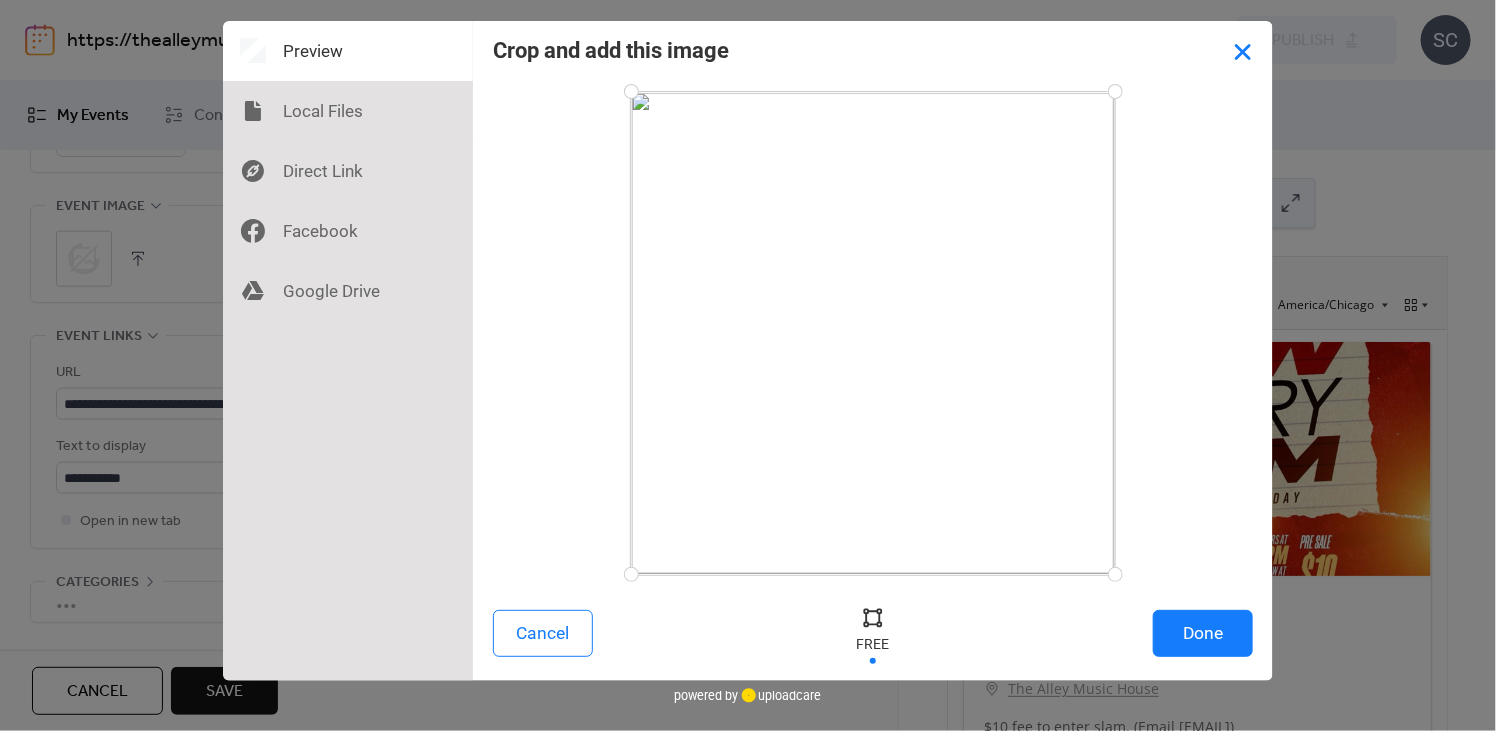 click at bounding box center (1243, 51) 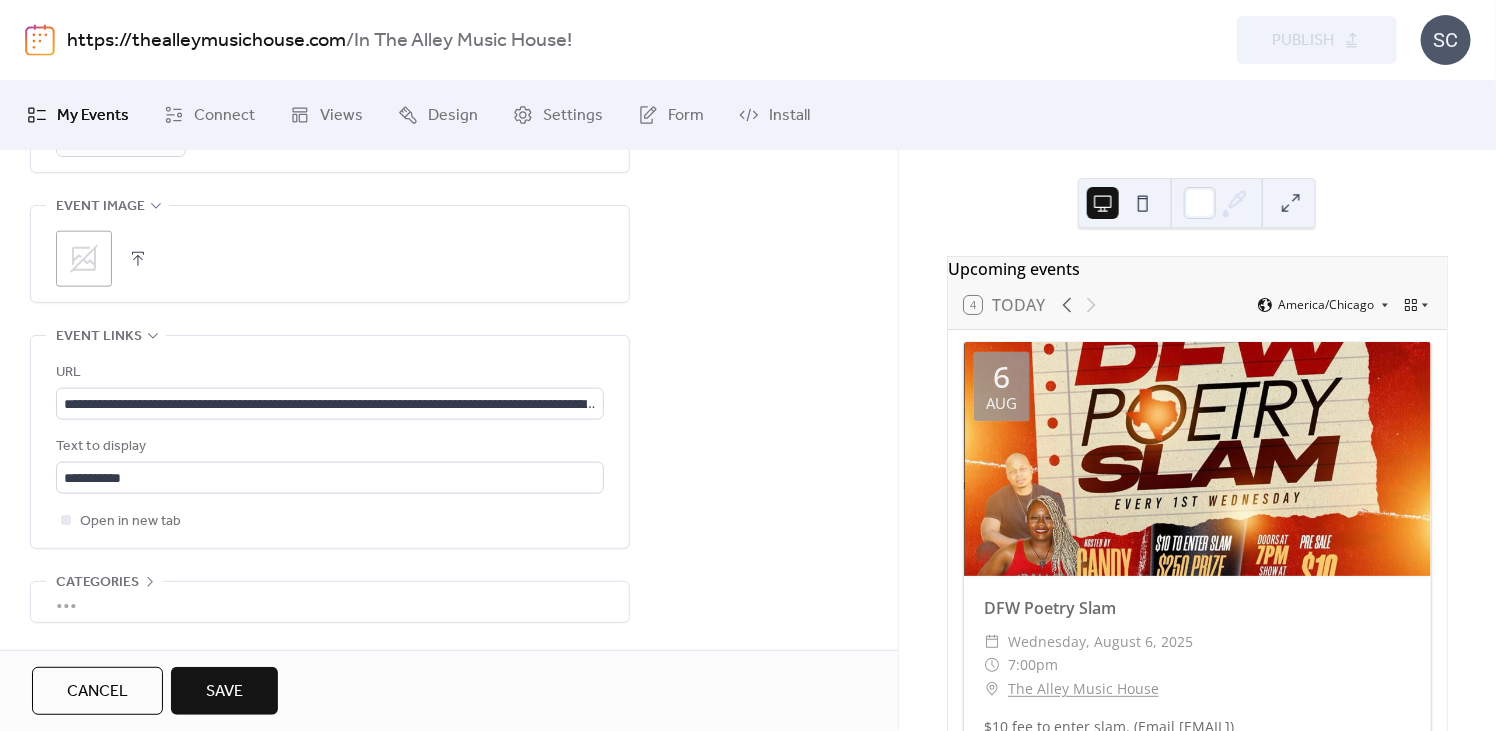 click on ";" at bounding box center (84, 259) 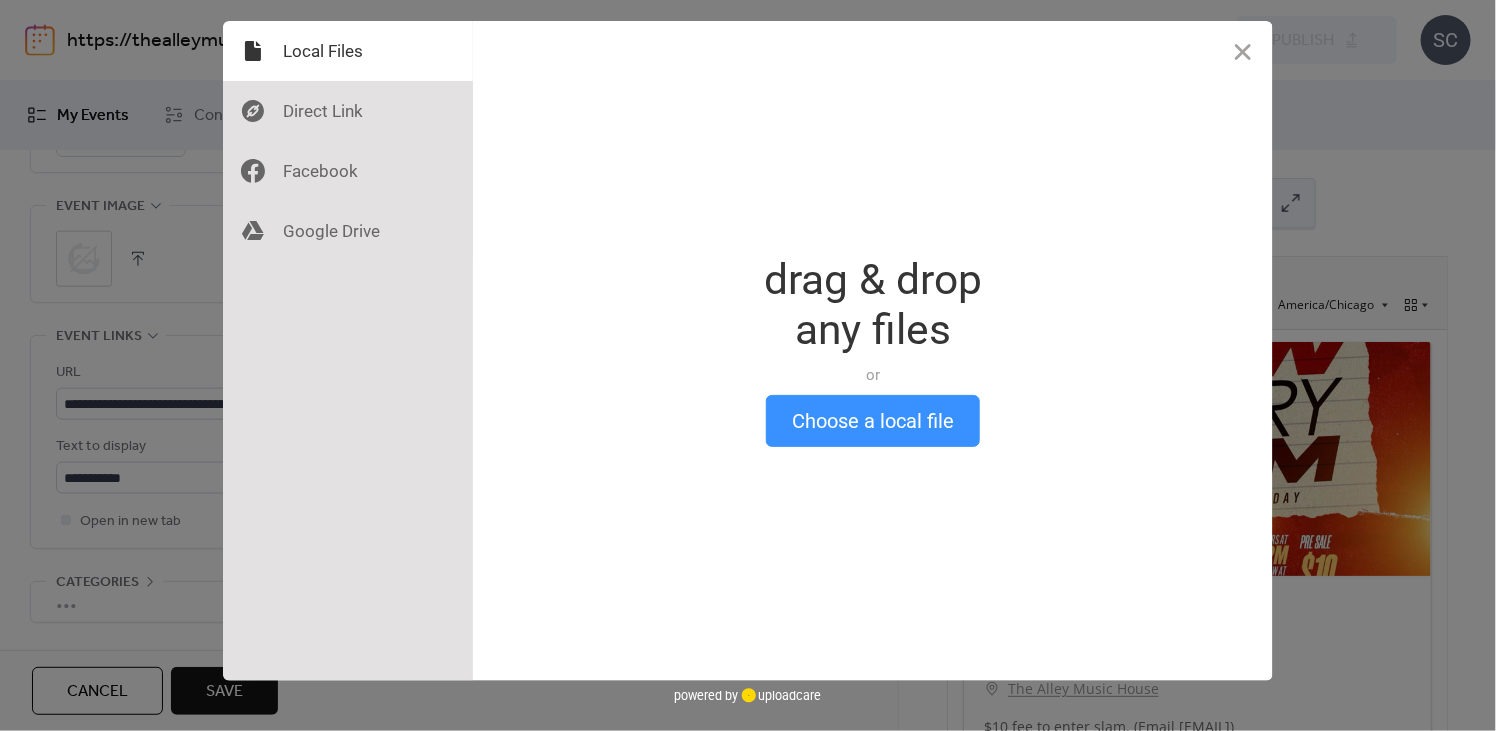 click on "Choose a local file" at bounding box center (873, 421) 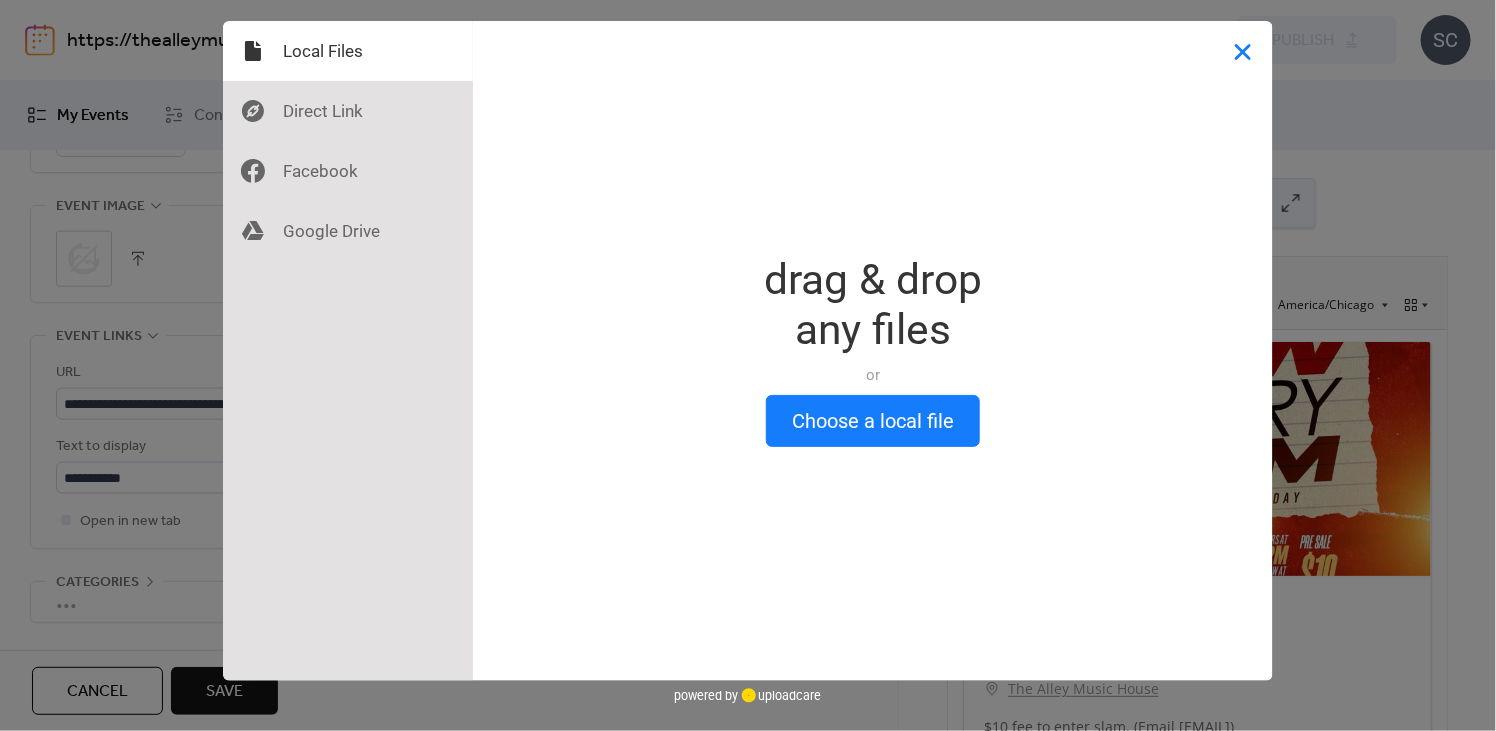 click at bounding box center [1243, 51] 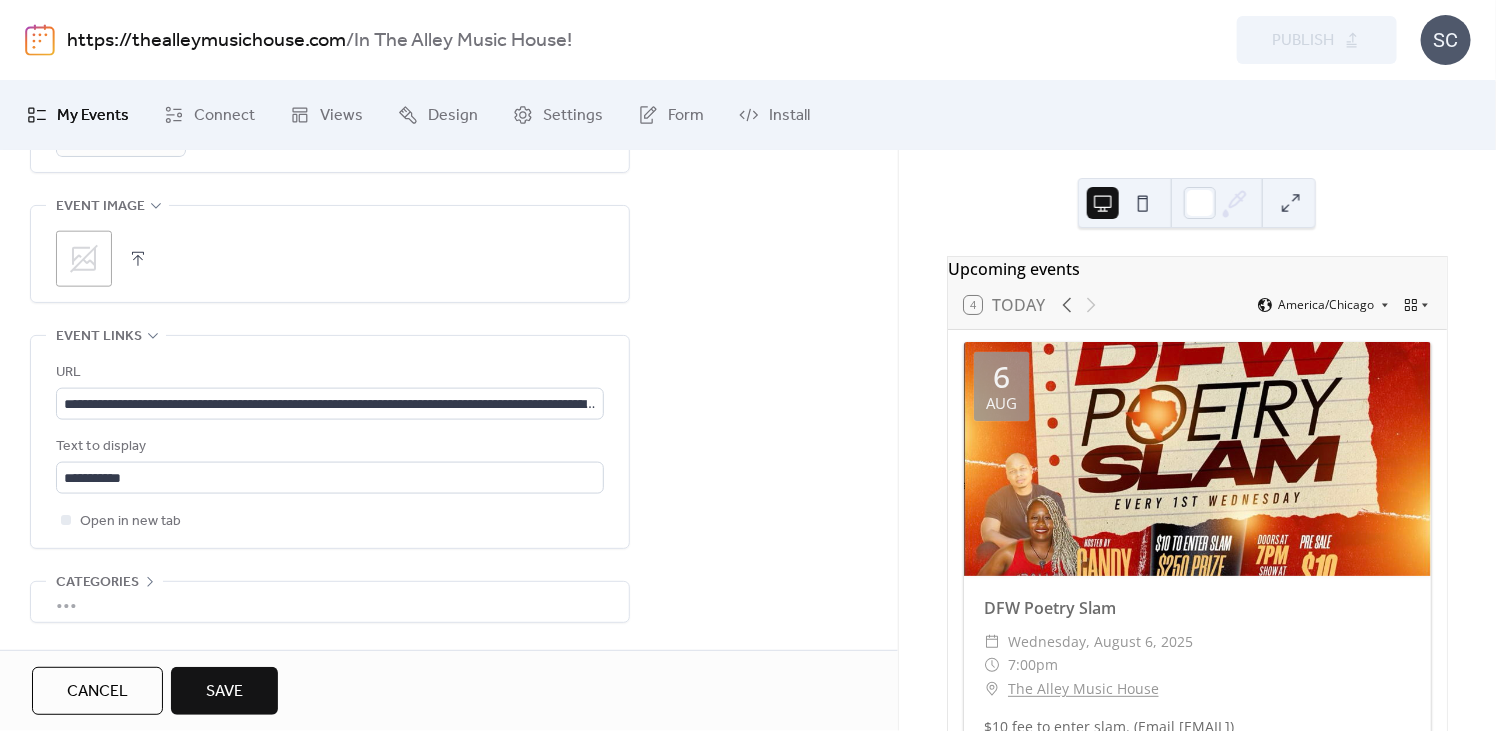 click at bounding box center [138, 259] 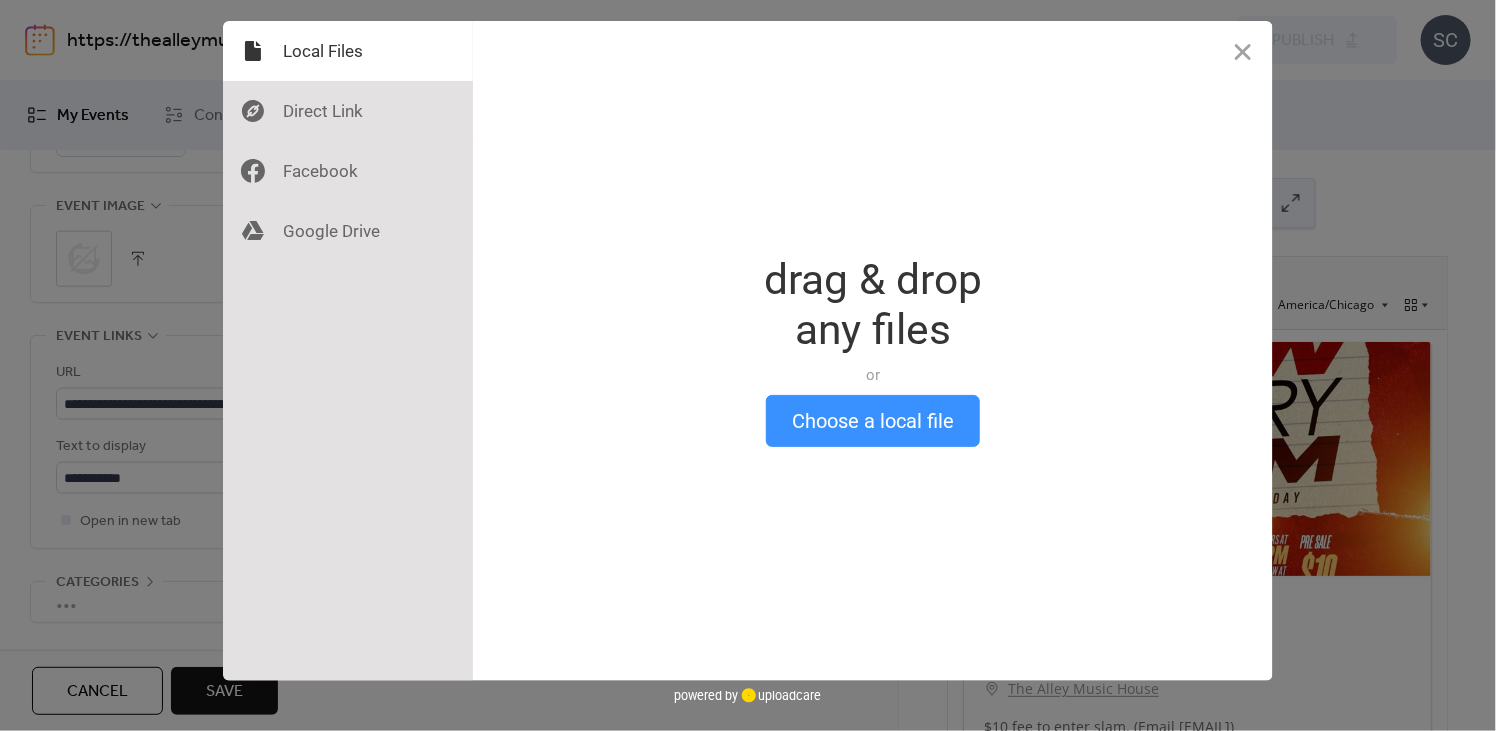 click on "Choose a local file" at bounding box center [873, 421] 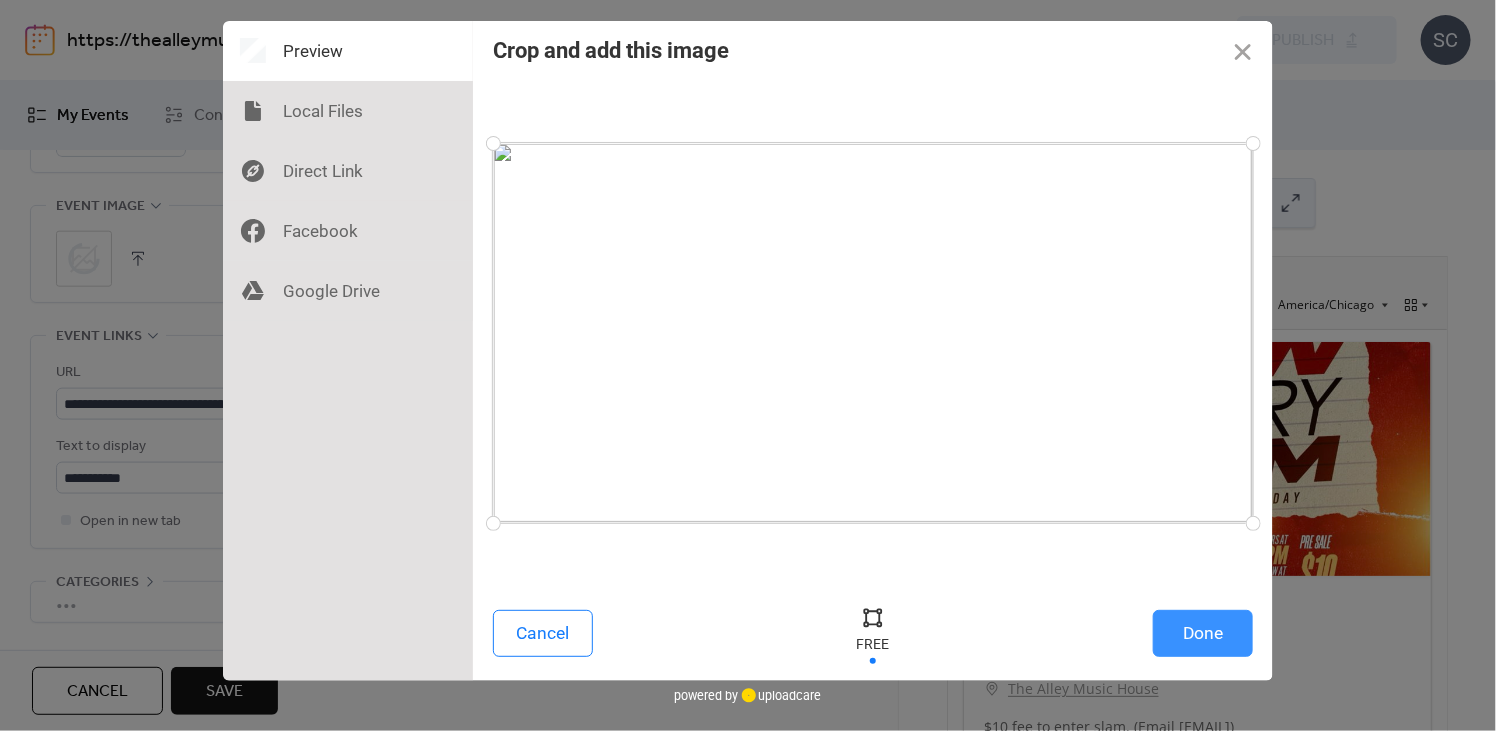 click on "Done" at bounding box center [1203, 633] 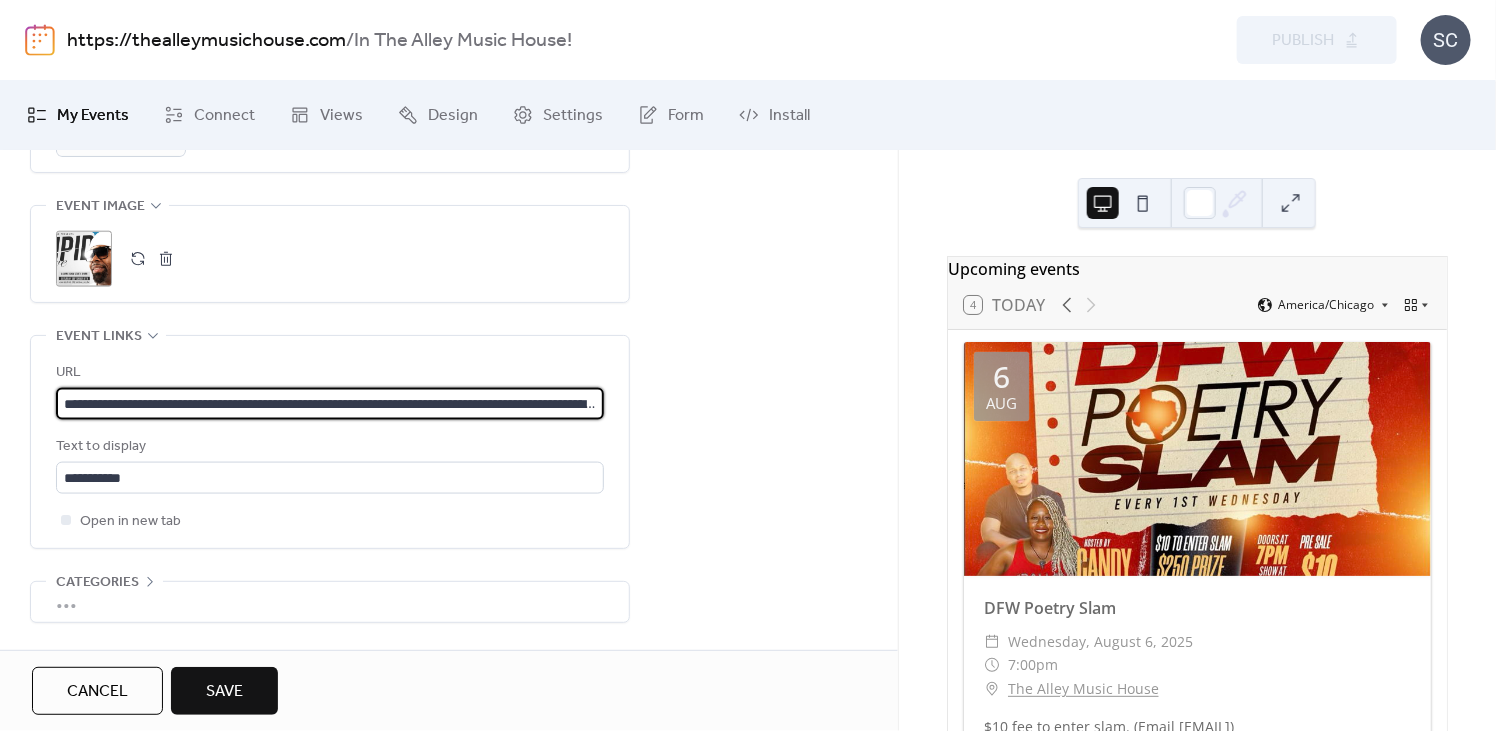 click on "**********" at bounding box center (330, 404) 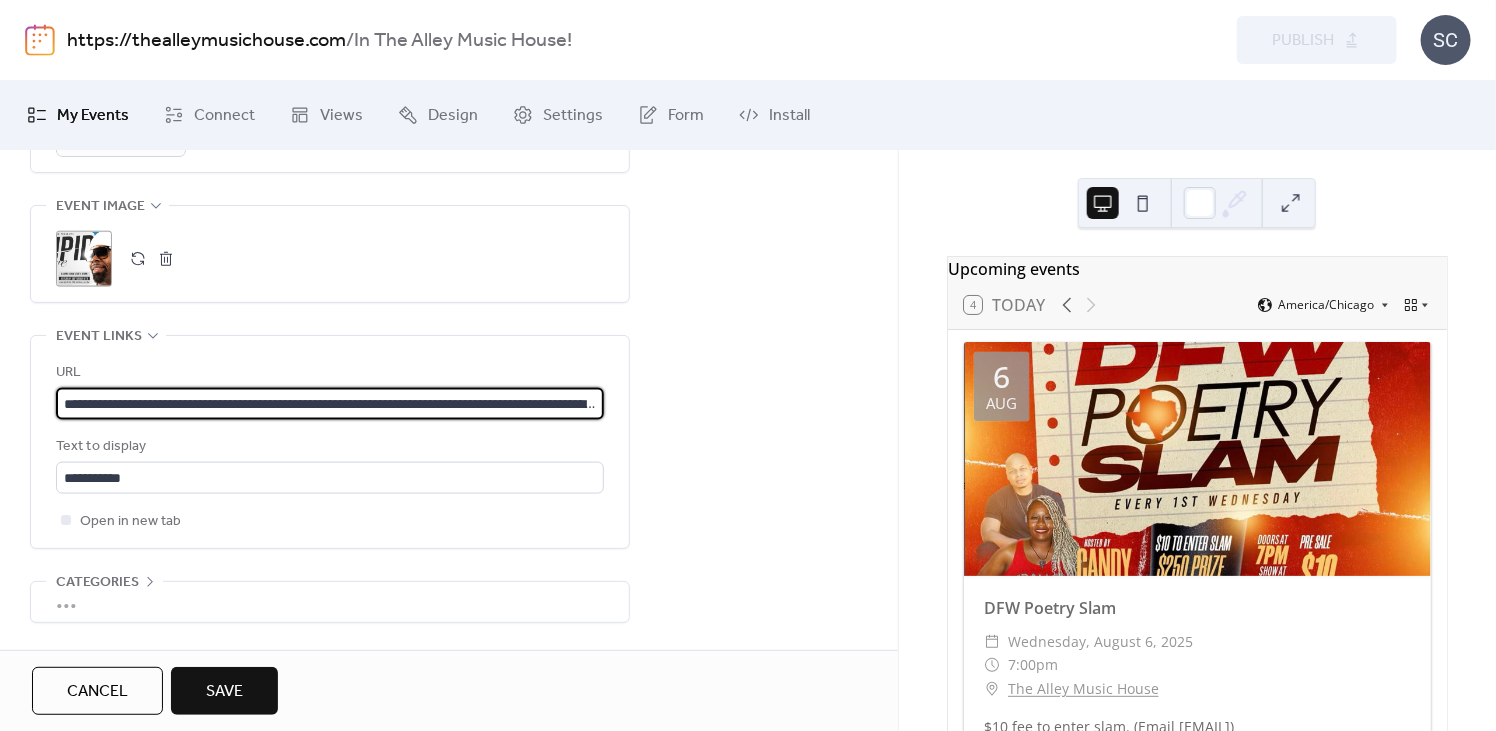 click on "**********" at bounding box center [449, 25] 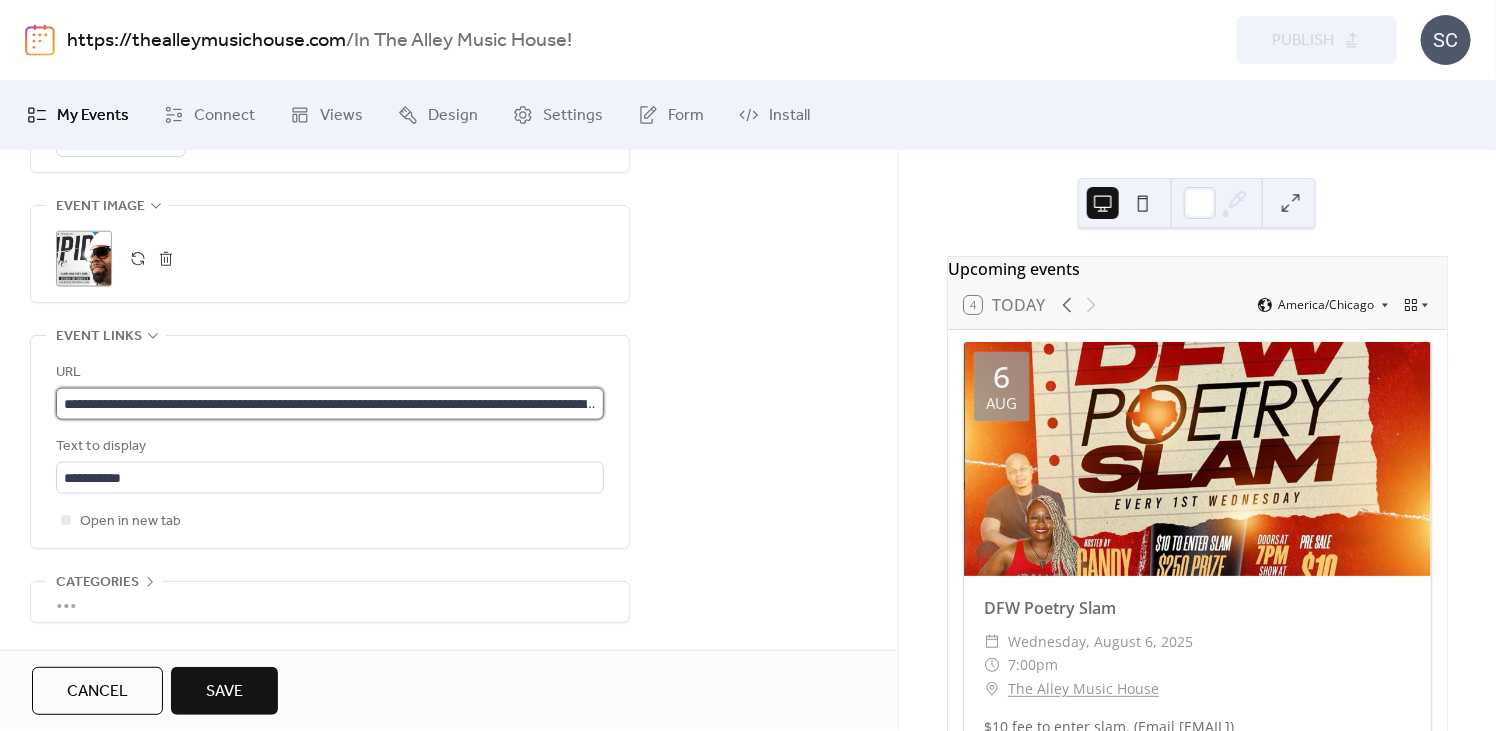 click on "**********" at bounding box center (330, 404) 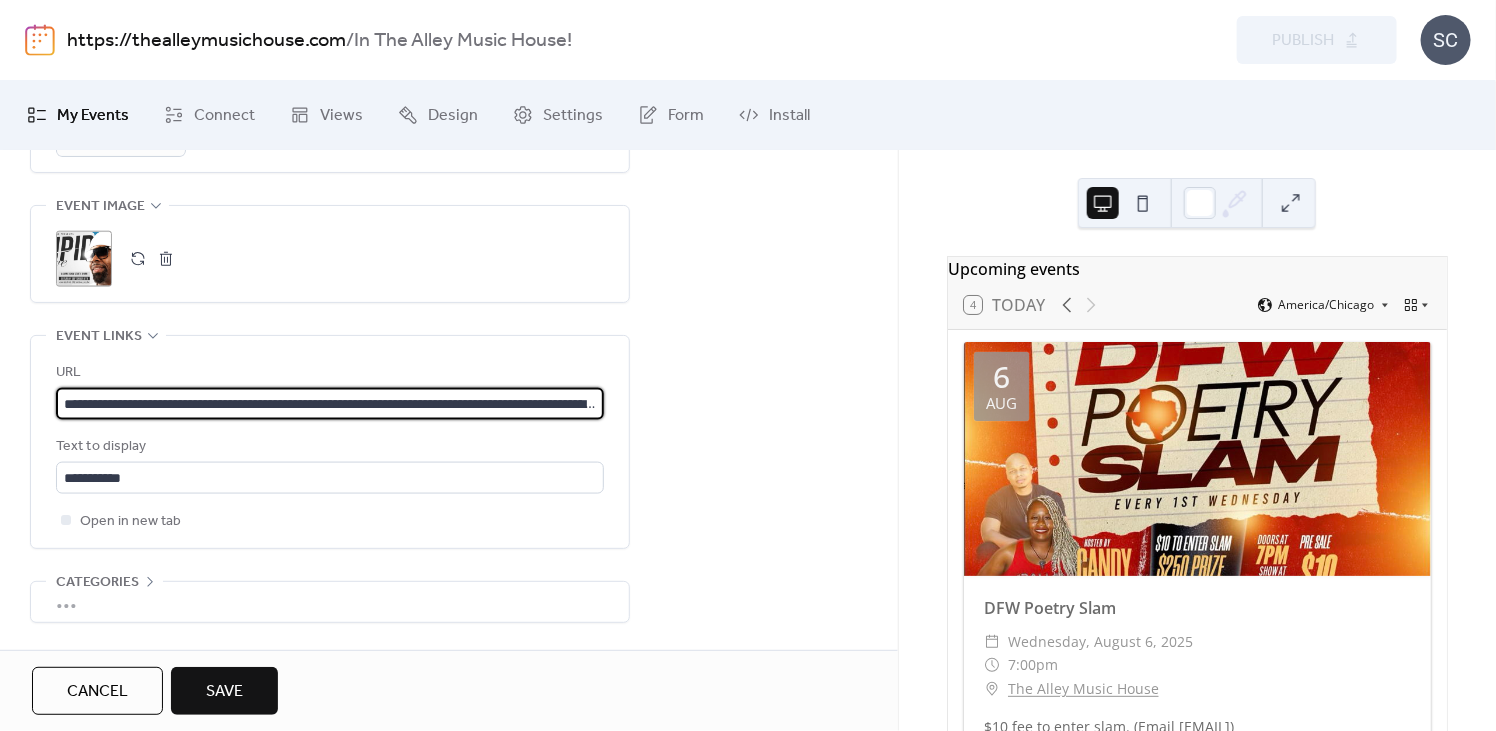 click on "**********" at bounding box center (330, 404) 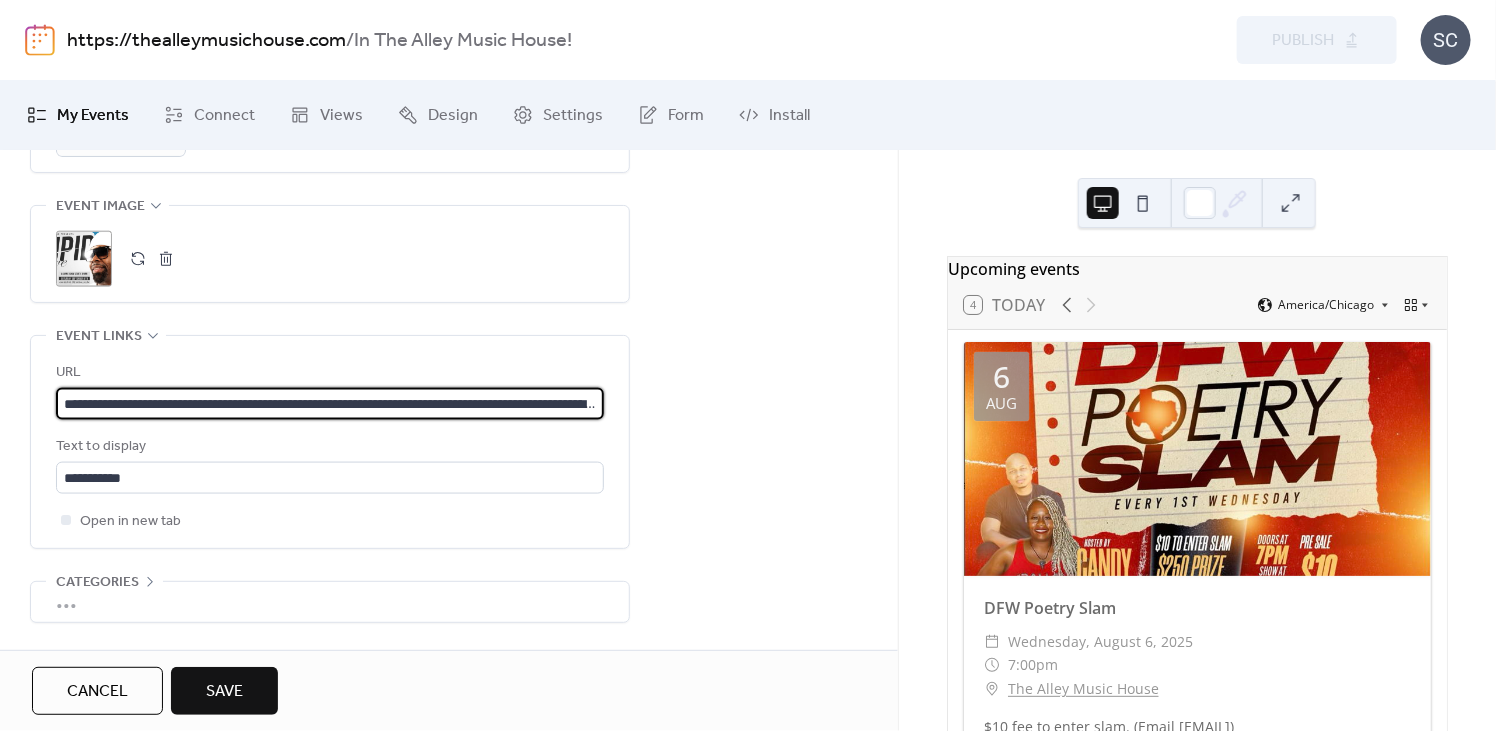 type on "**********" 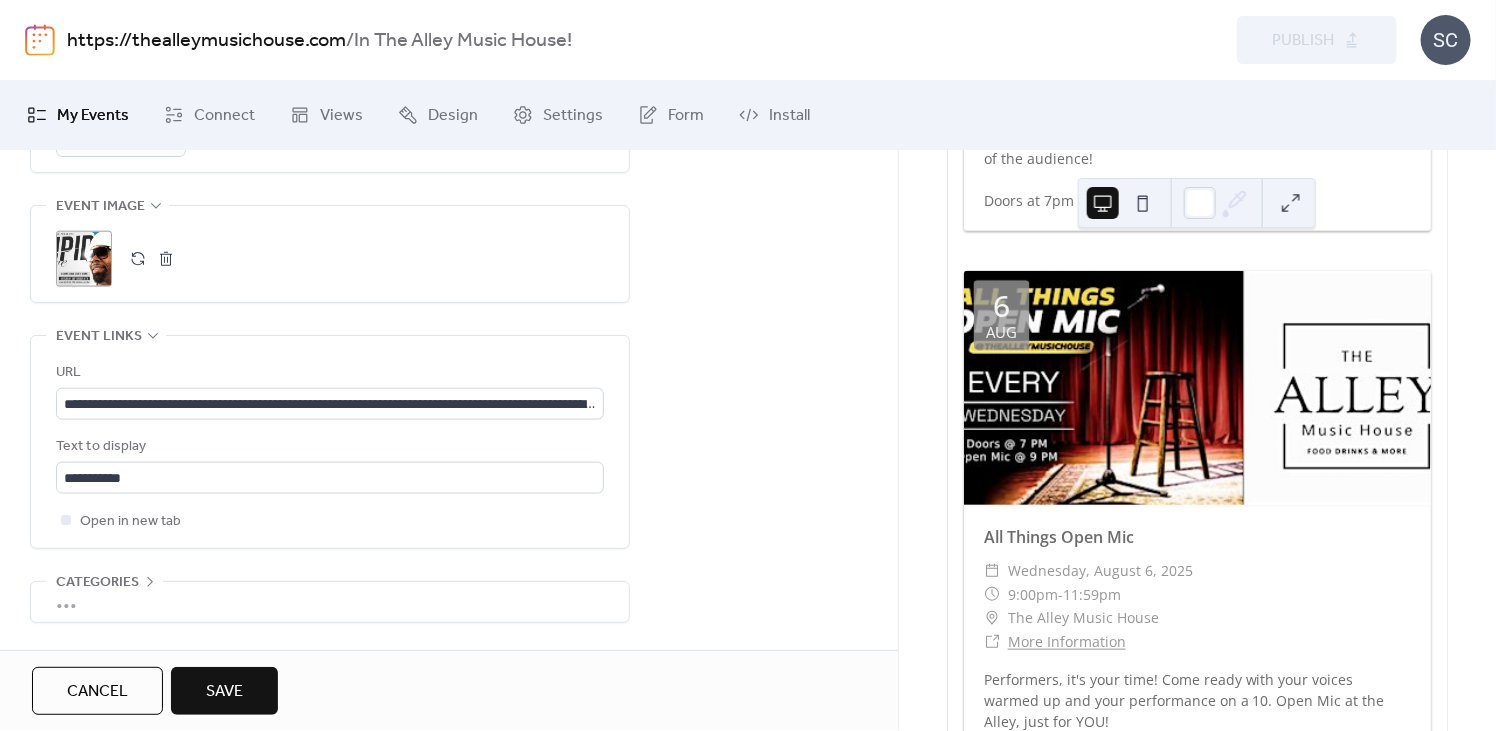 scroll, scrollTop: 694, scrollLeft: 0, axis: vertical 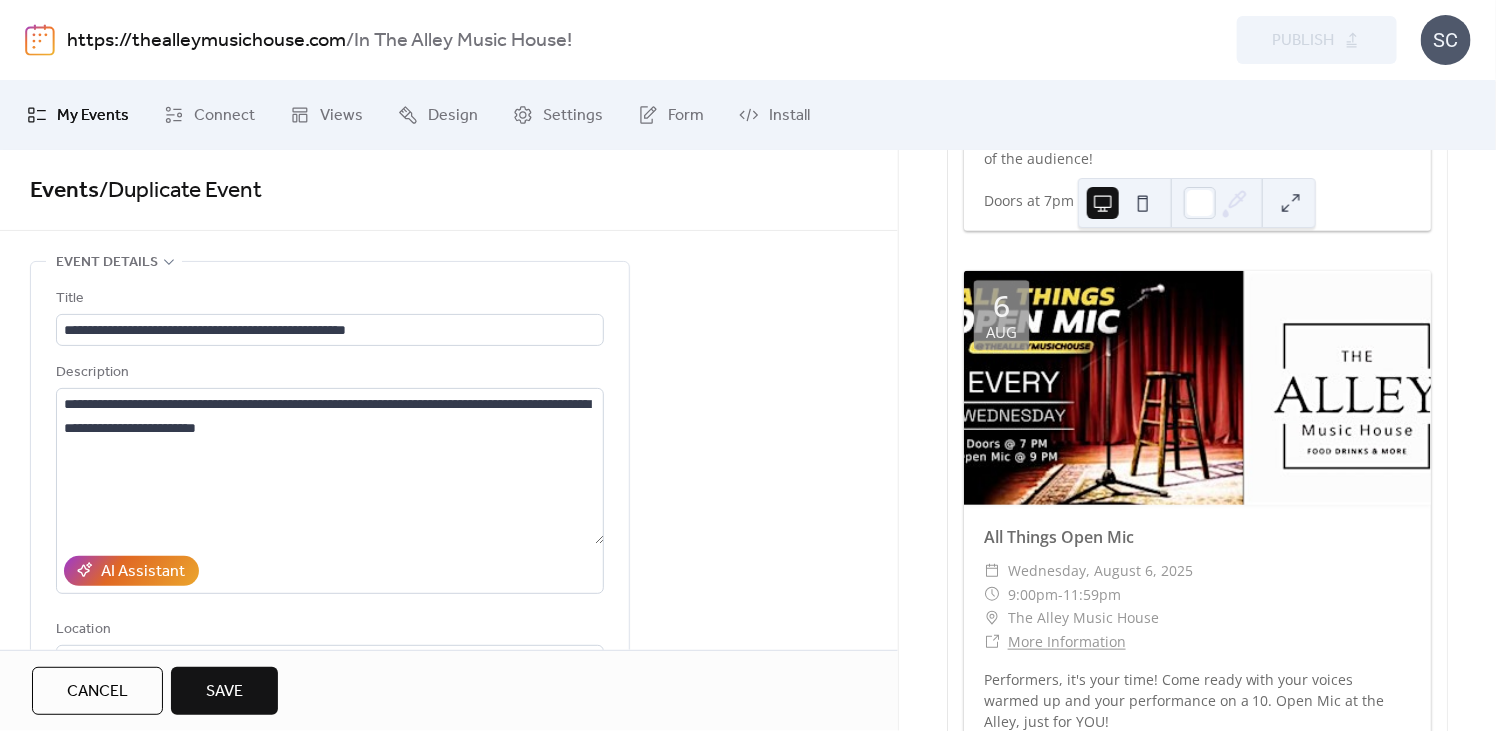 click on "Save" at bounding box center (224, 692) 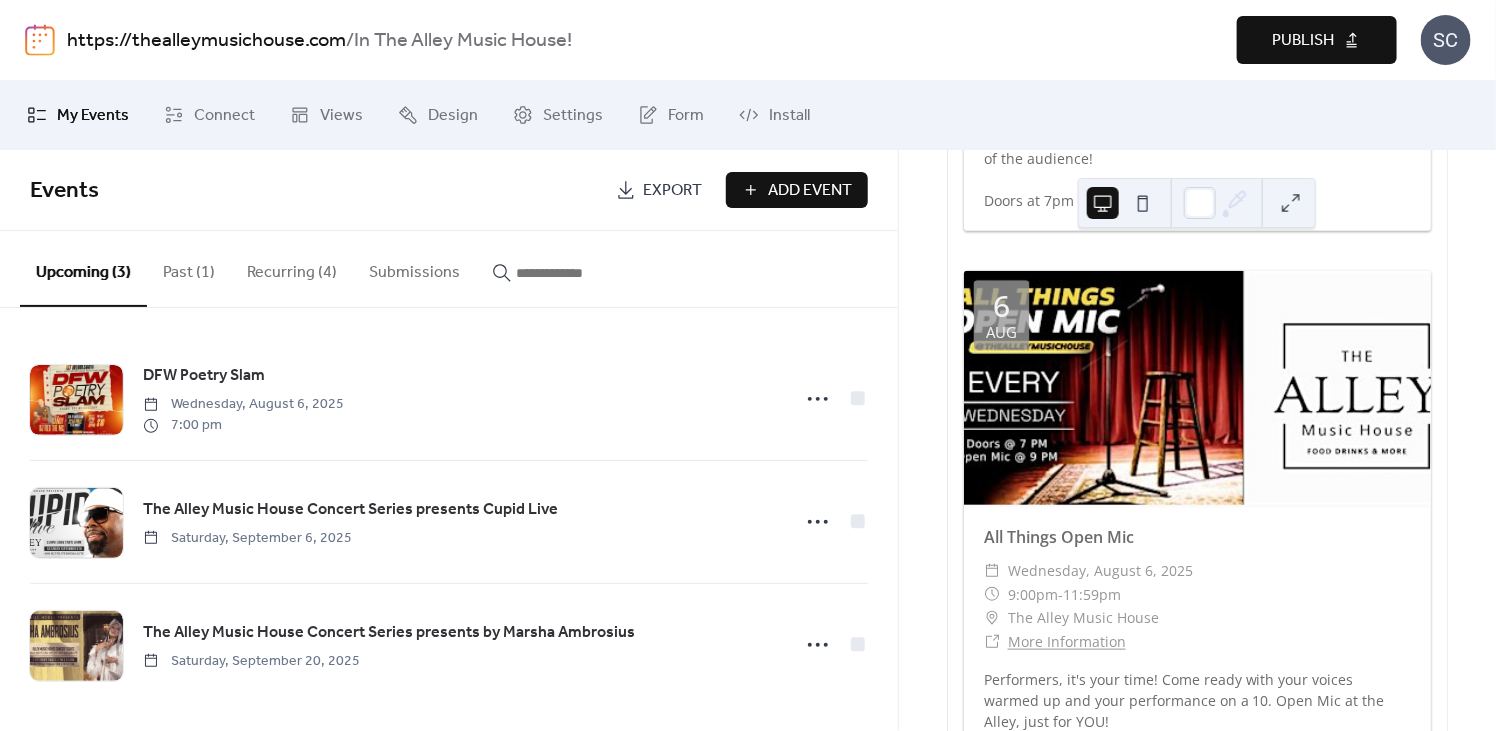 scroll, scrollTop: 7, scrollLeft: 0, axis: vertical 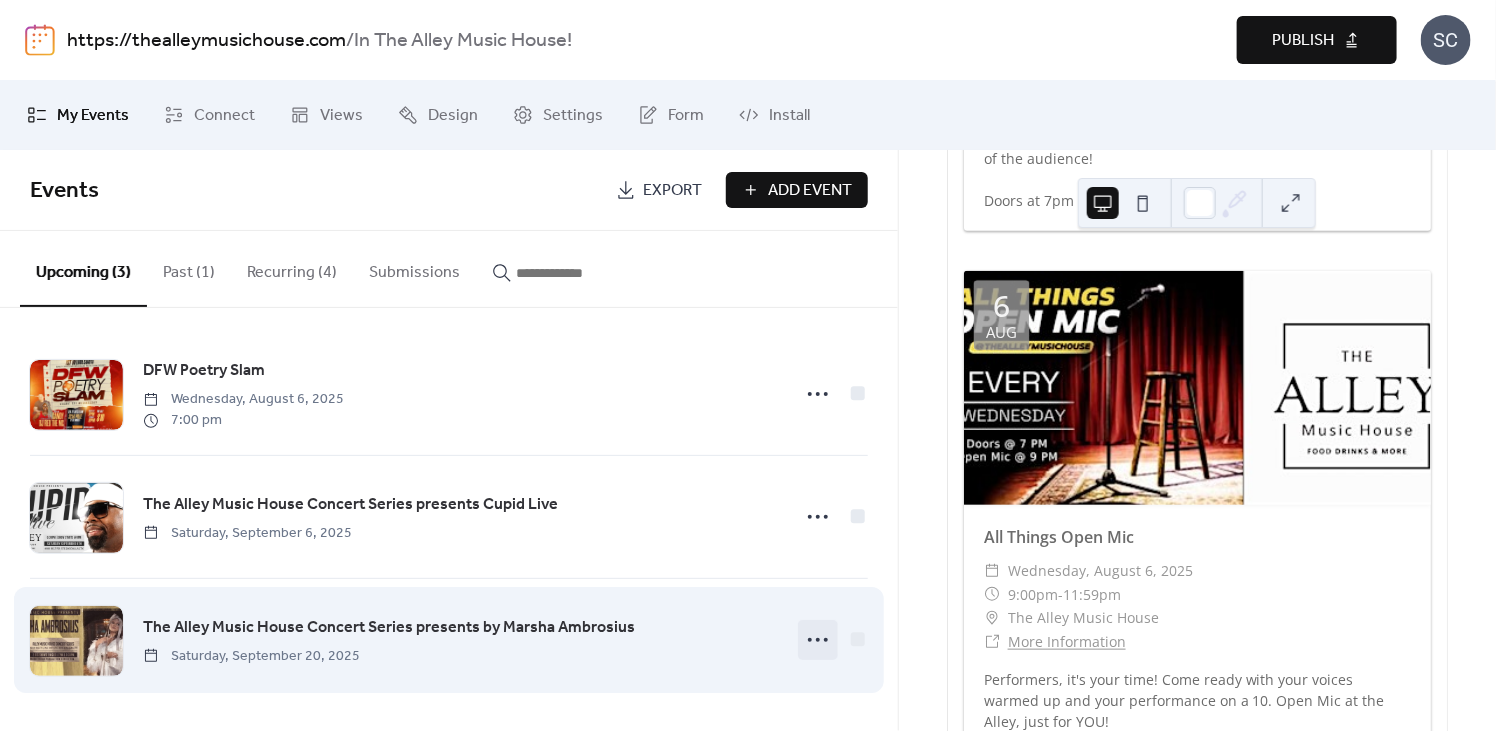 click 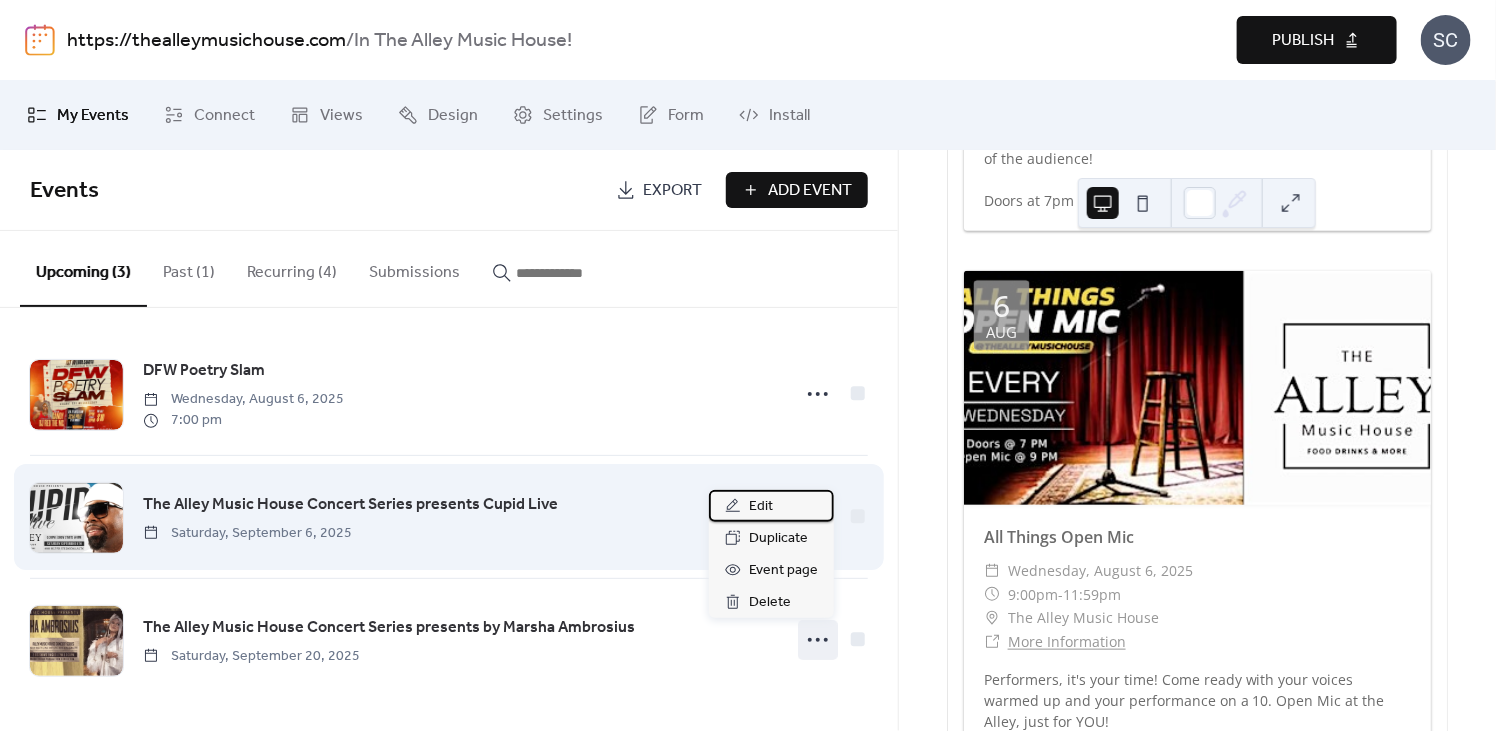 click on "Edit" at bounding box center (761, 507) 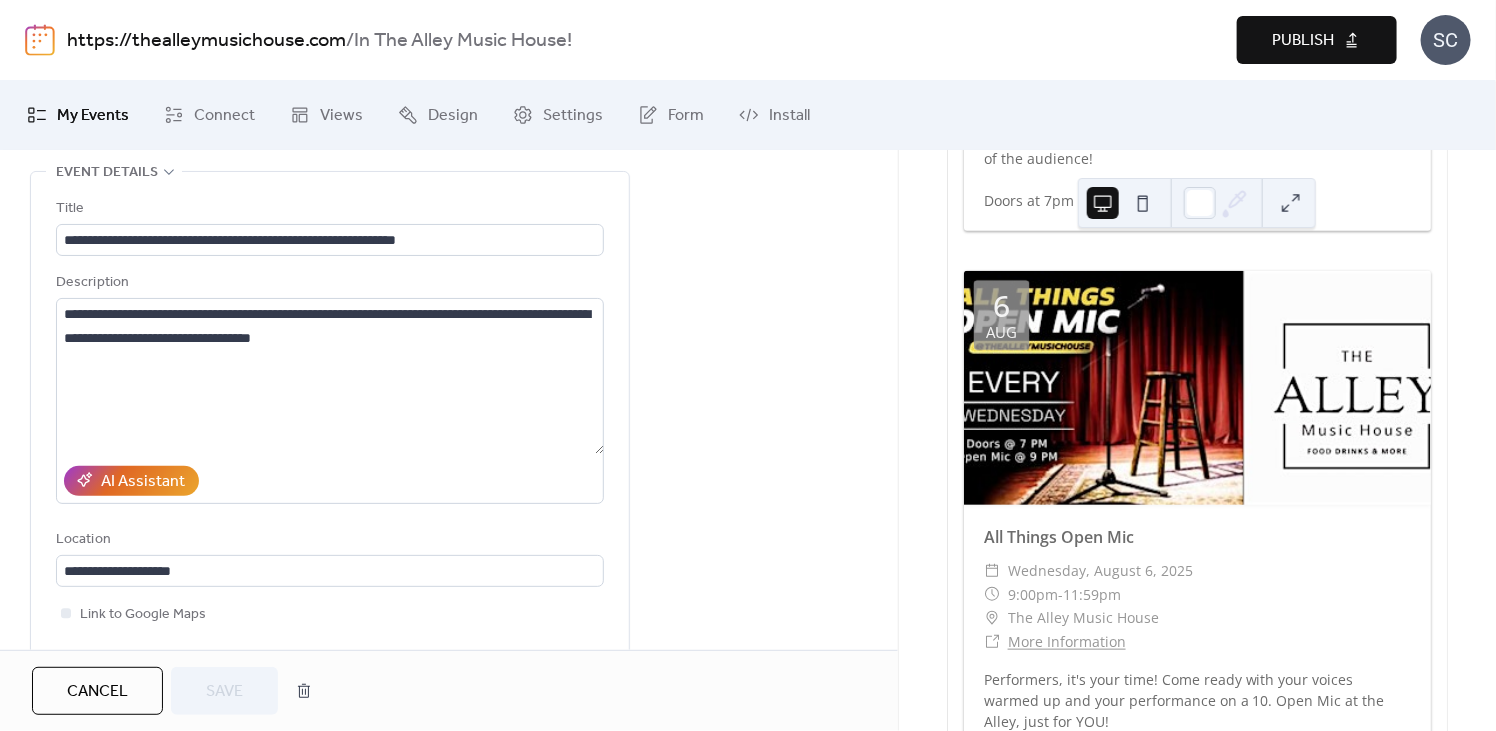 scroll, scrollTop: 47, scrollLeft: 0, axis: vertical 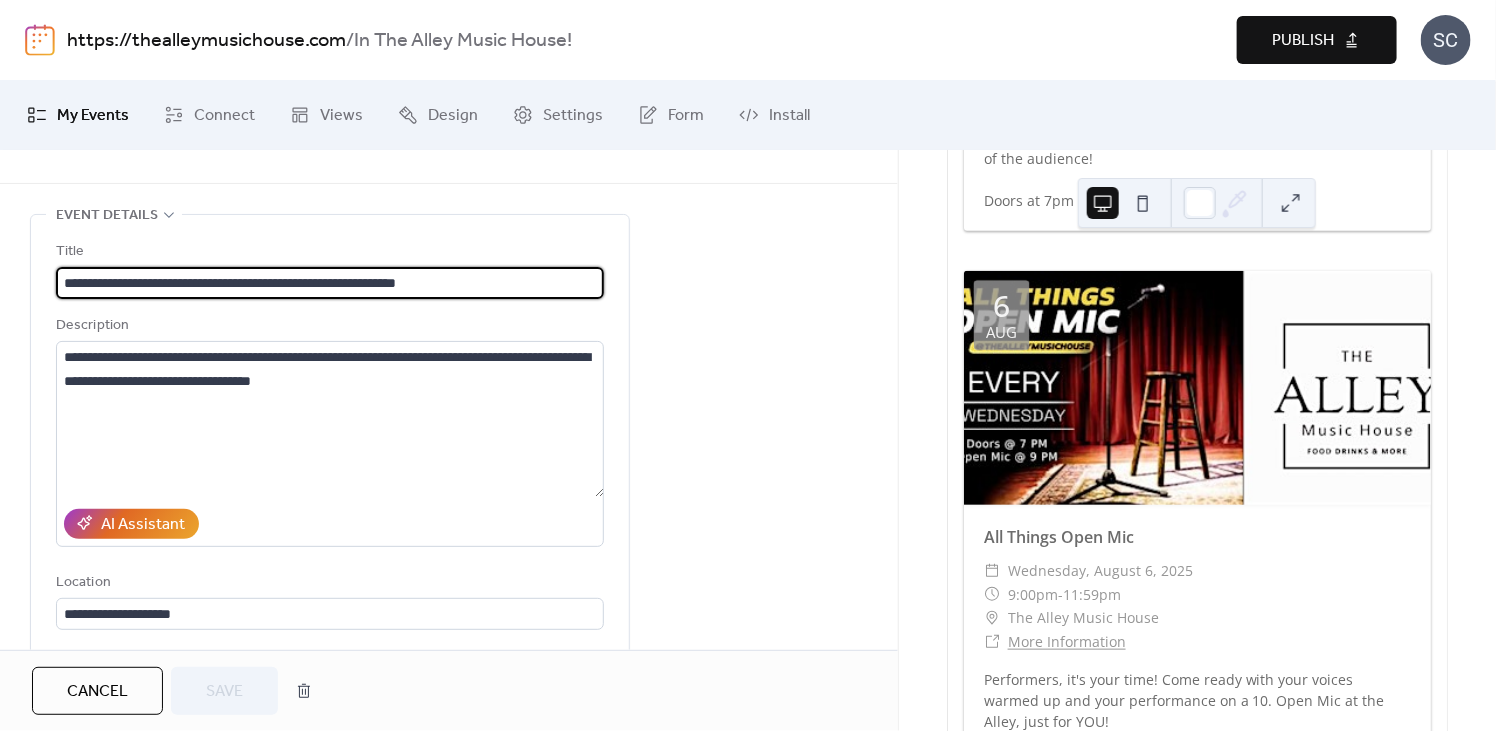 drag, startPoint x: 367, startPoint y: 285, endPoint x: 491, endPoint y: 289, distance: 124.0645 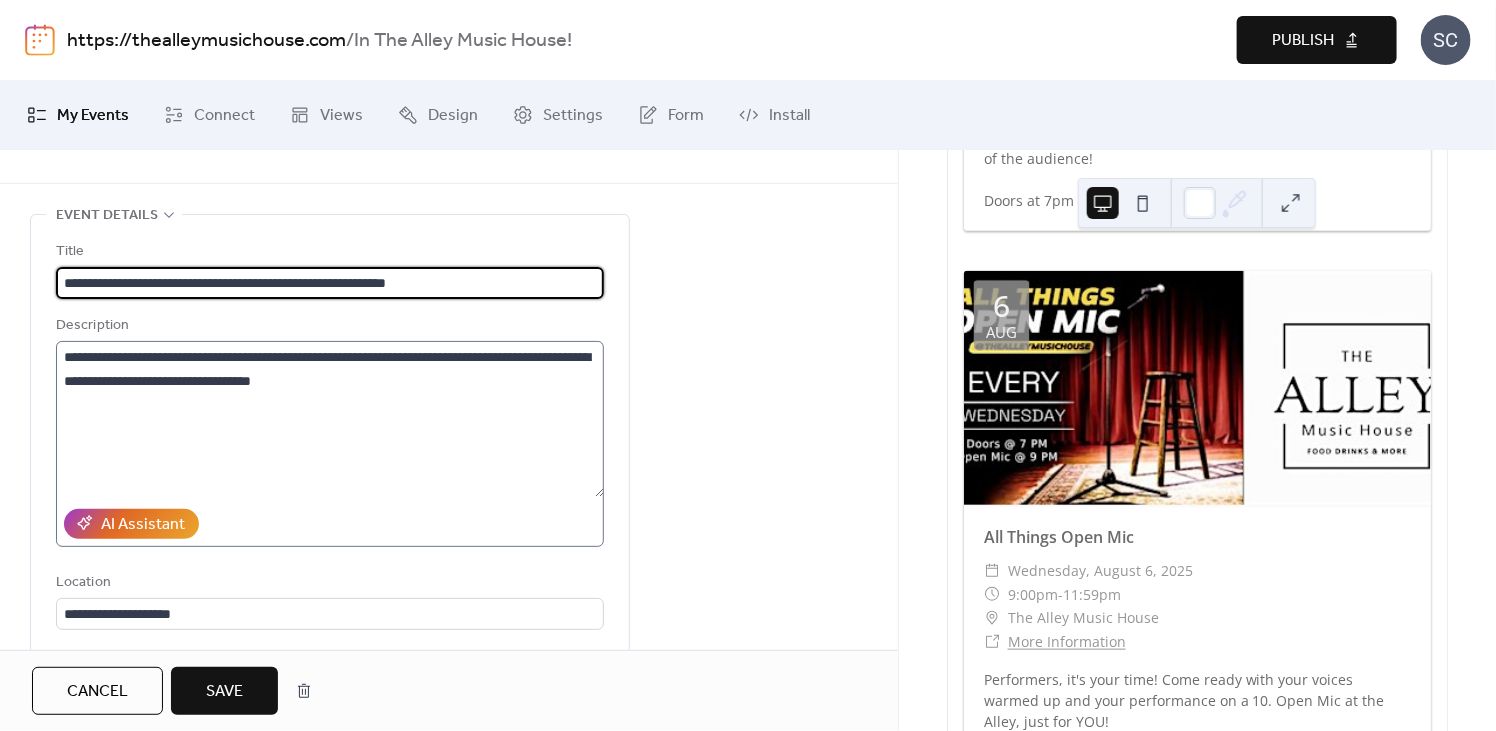type on "**********" 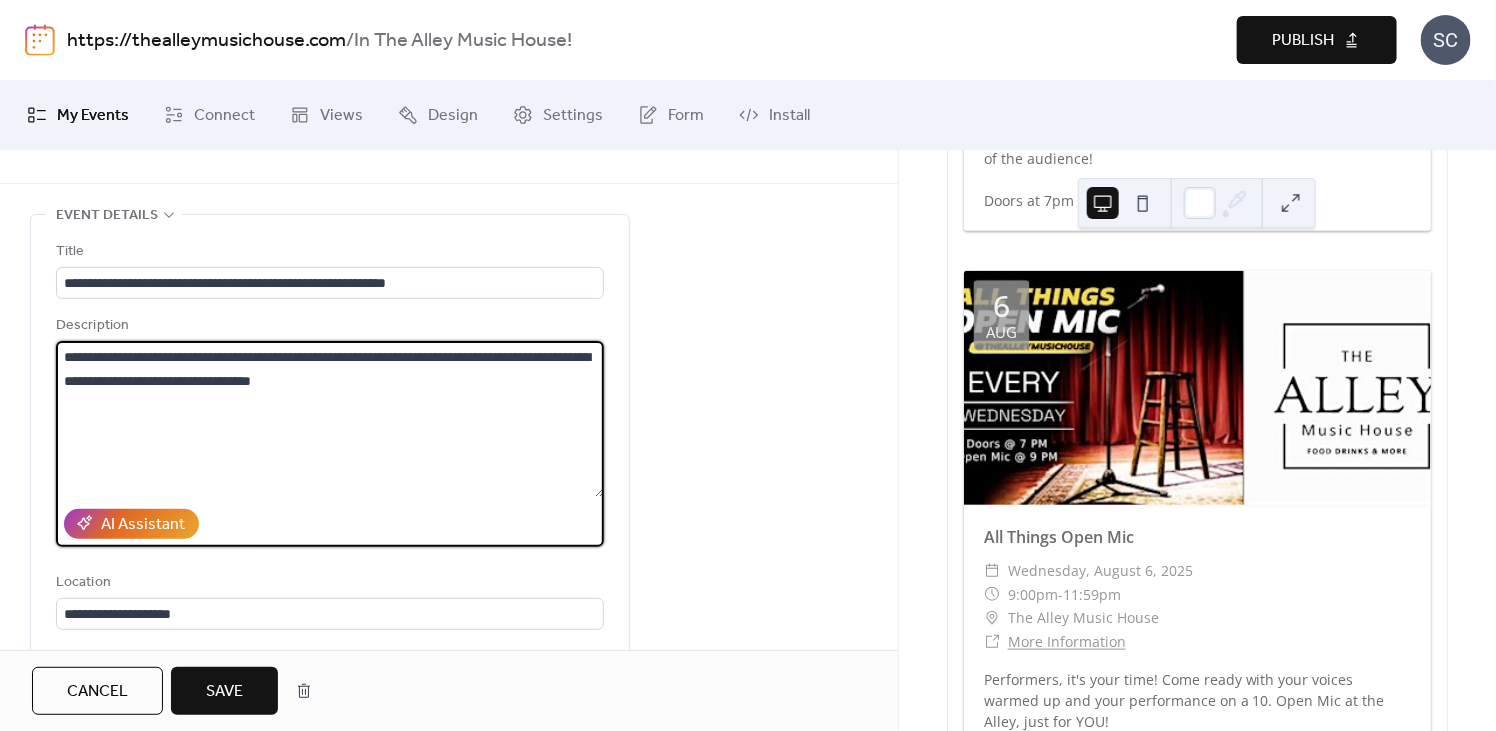 drag, startPoint x: 202, startPoint y: 367, endPoint x: 311, endPoint y: 363, distance: 109.07337 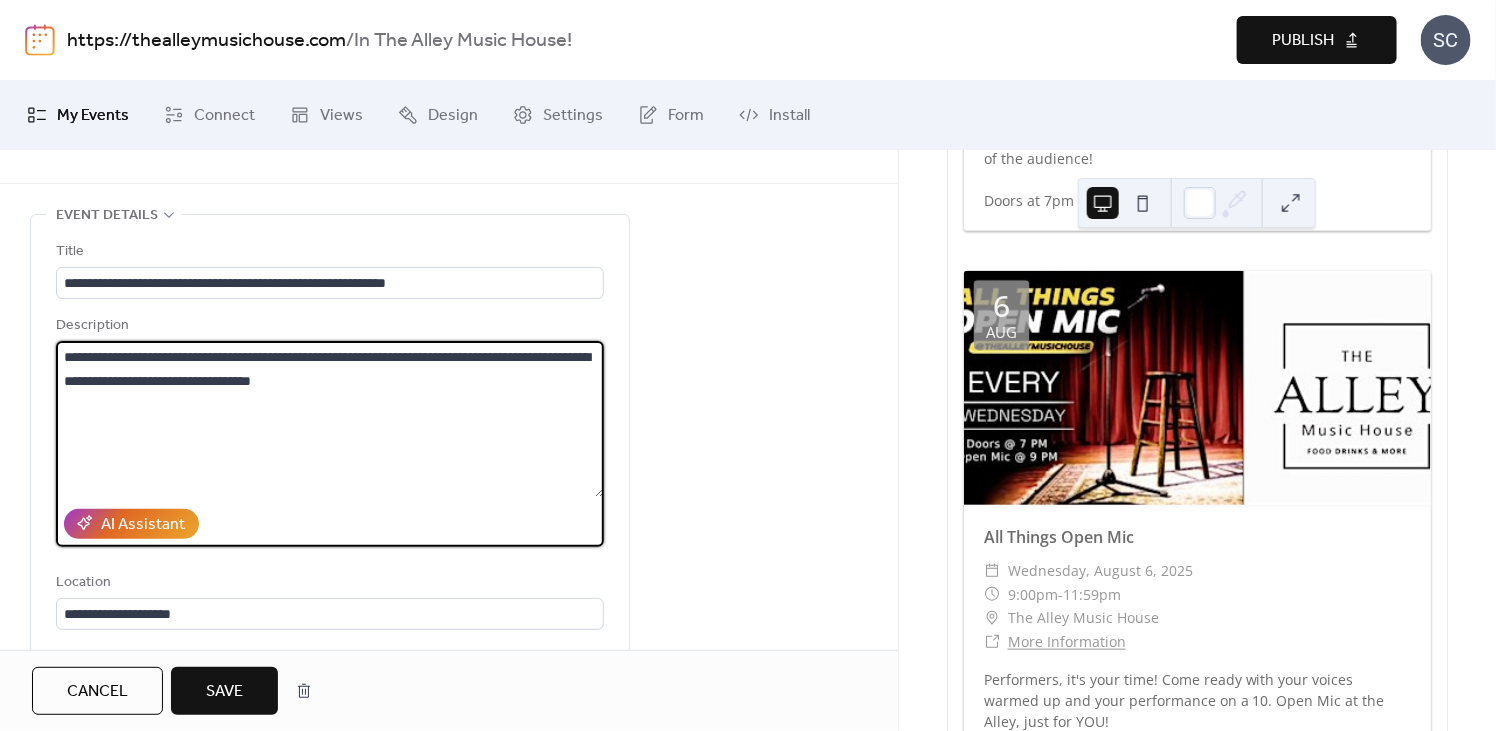 click on "**********" at bounding box center (330, 419) 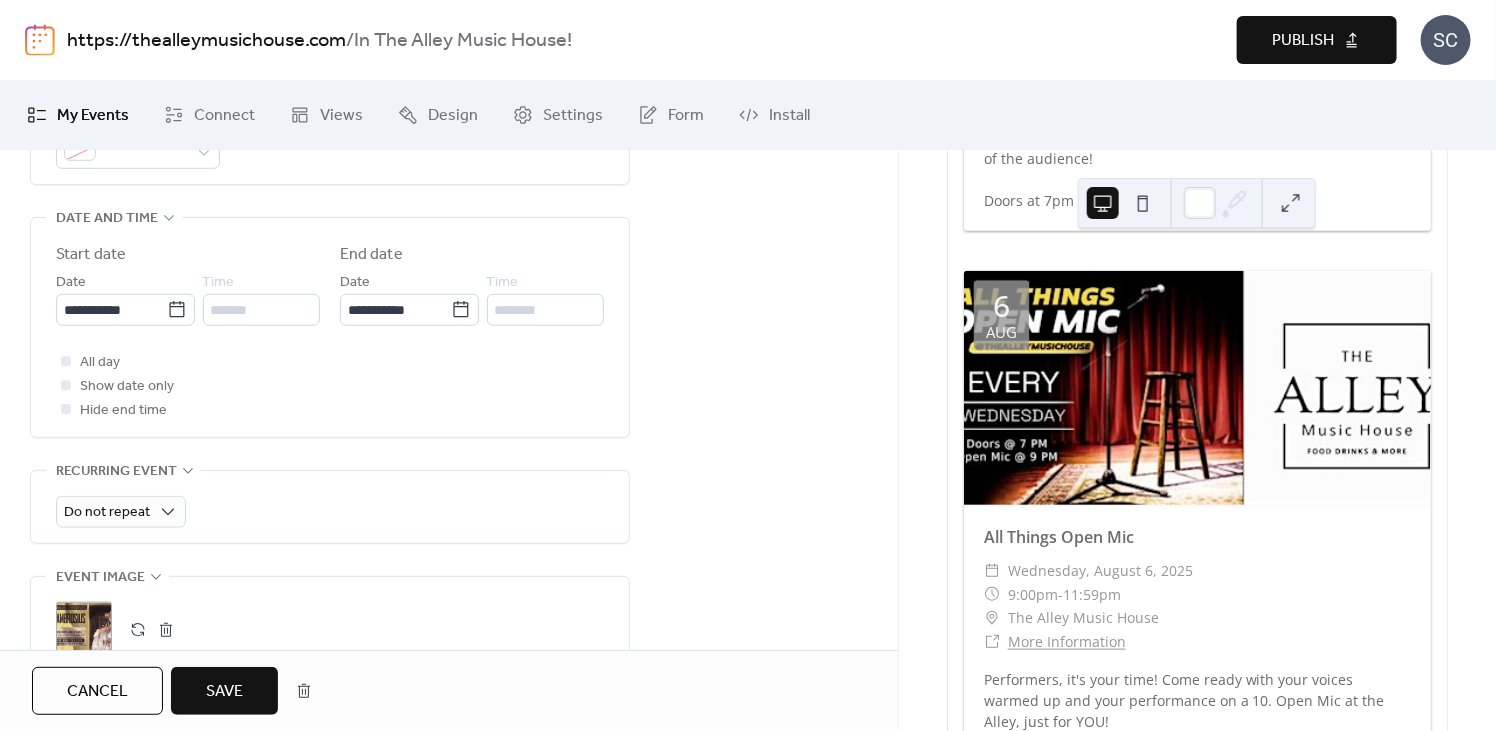 scroll, scrollTop: 623, scrollLeft: 0, axis: vertical 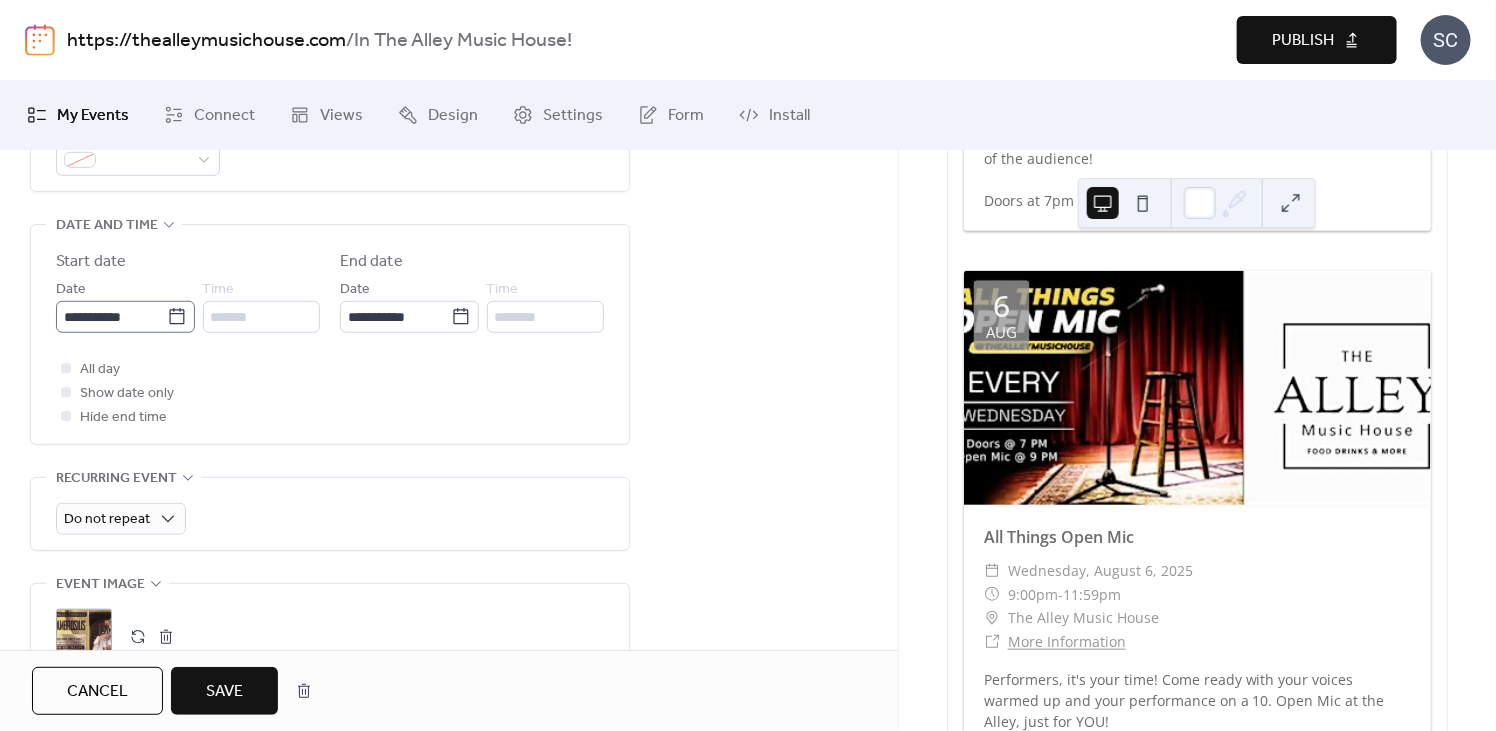 type on "**********" 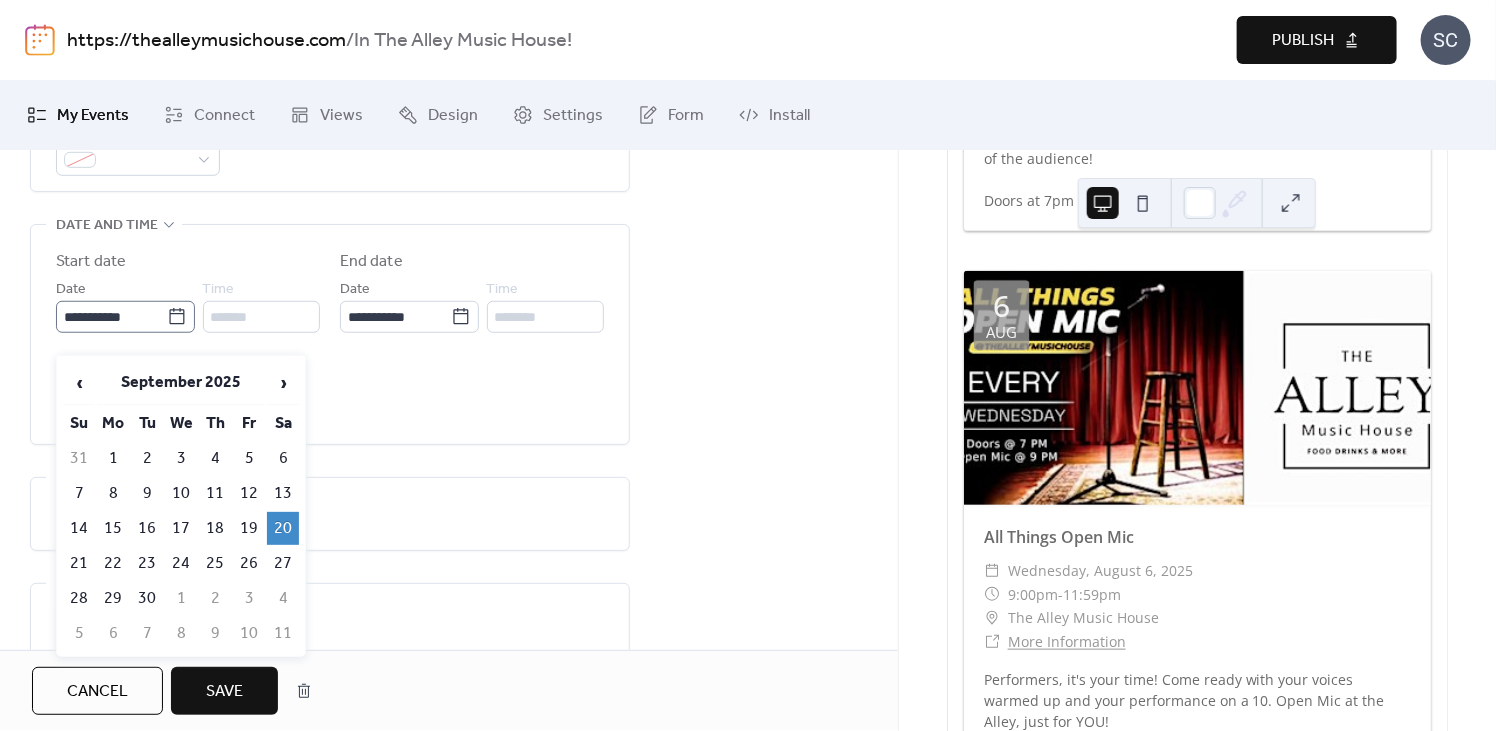 click 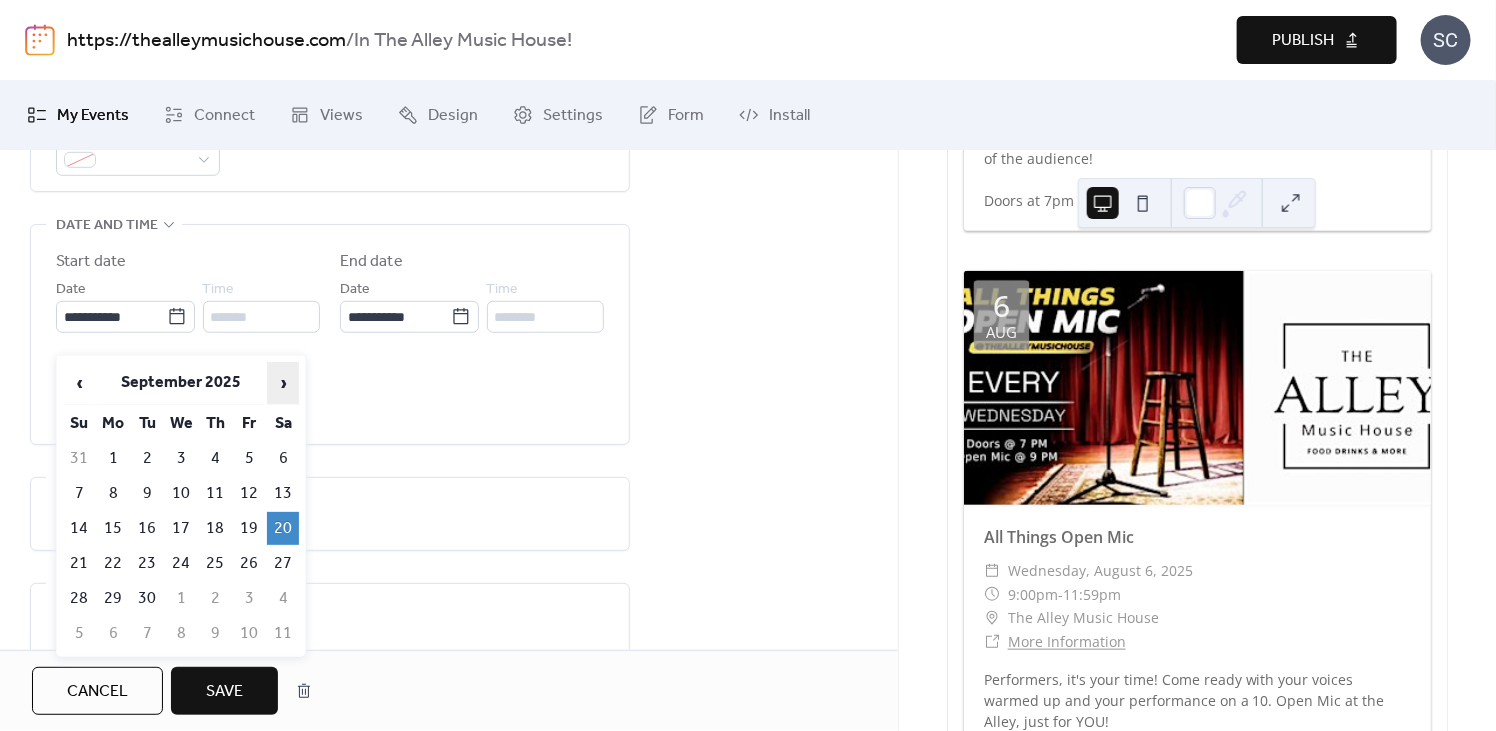 click on "›" at bounding box center [283, 383] 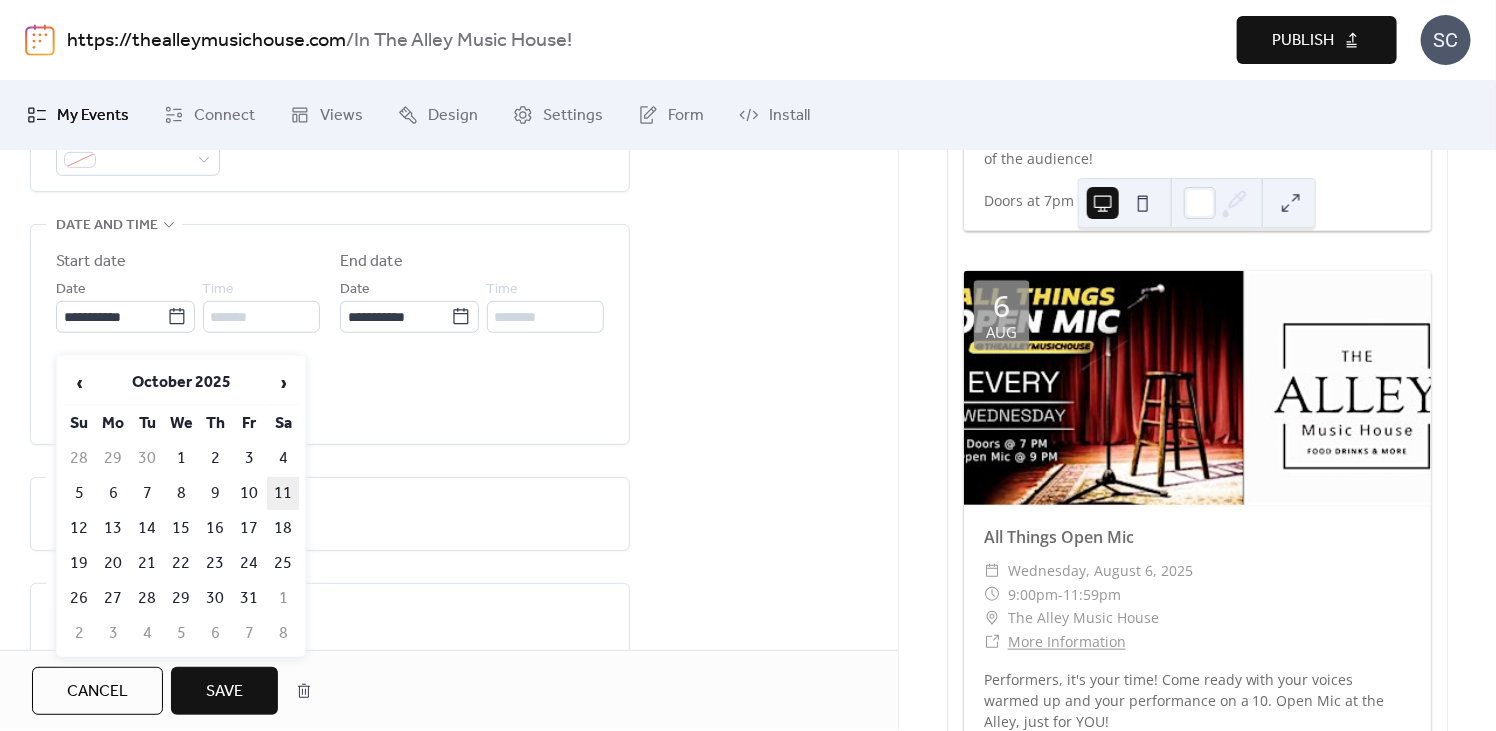 click on "11" at bounding box center (283, 493) 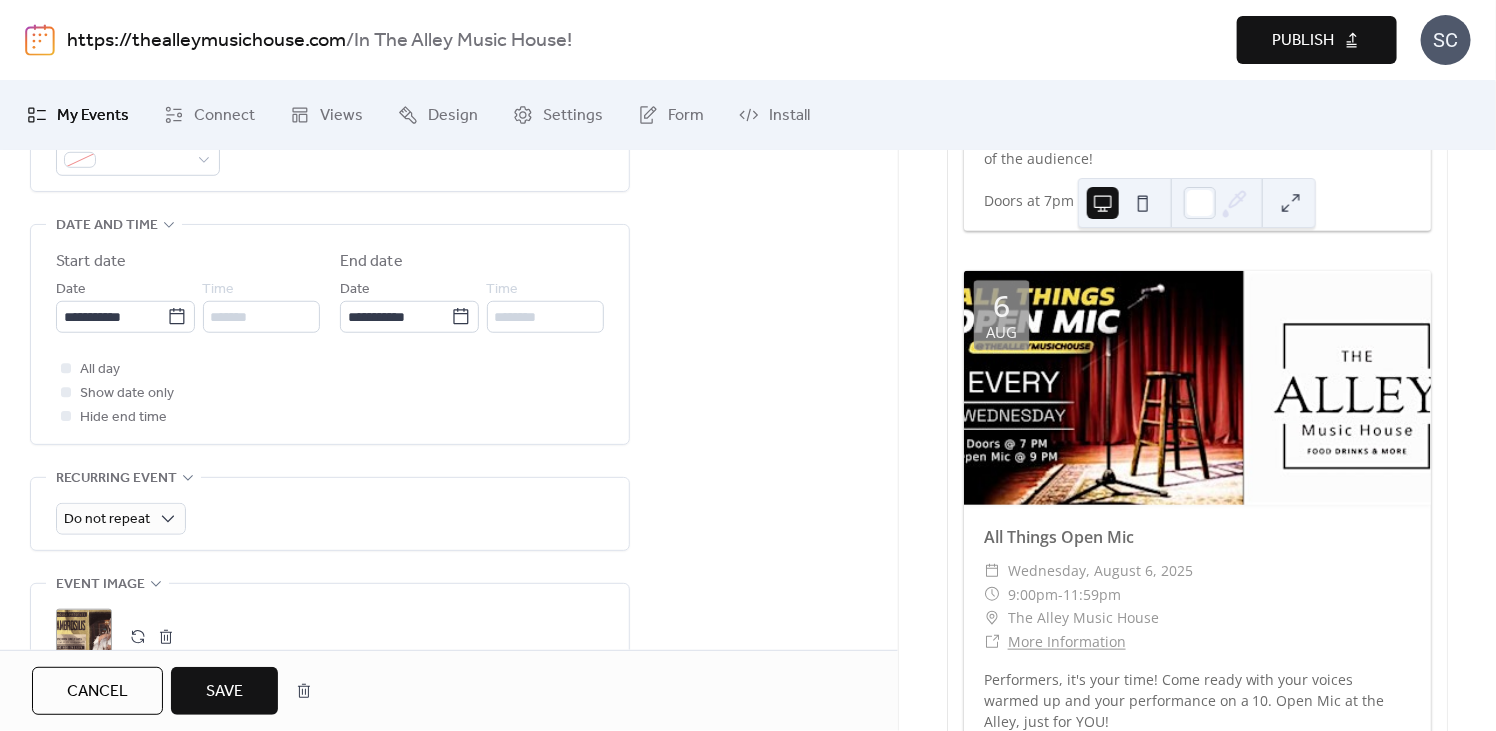 type on "**********" 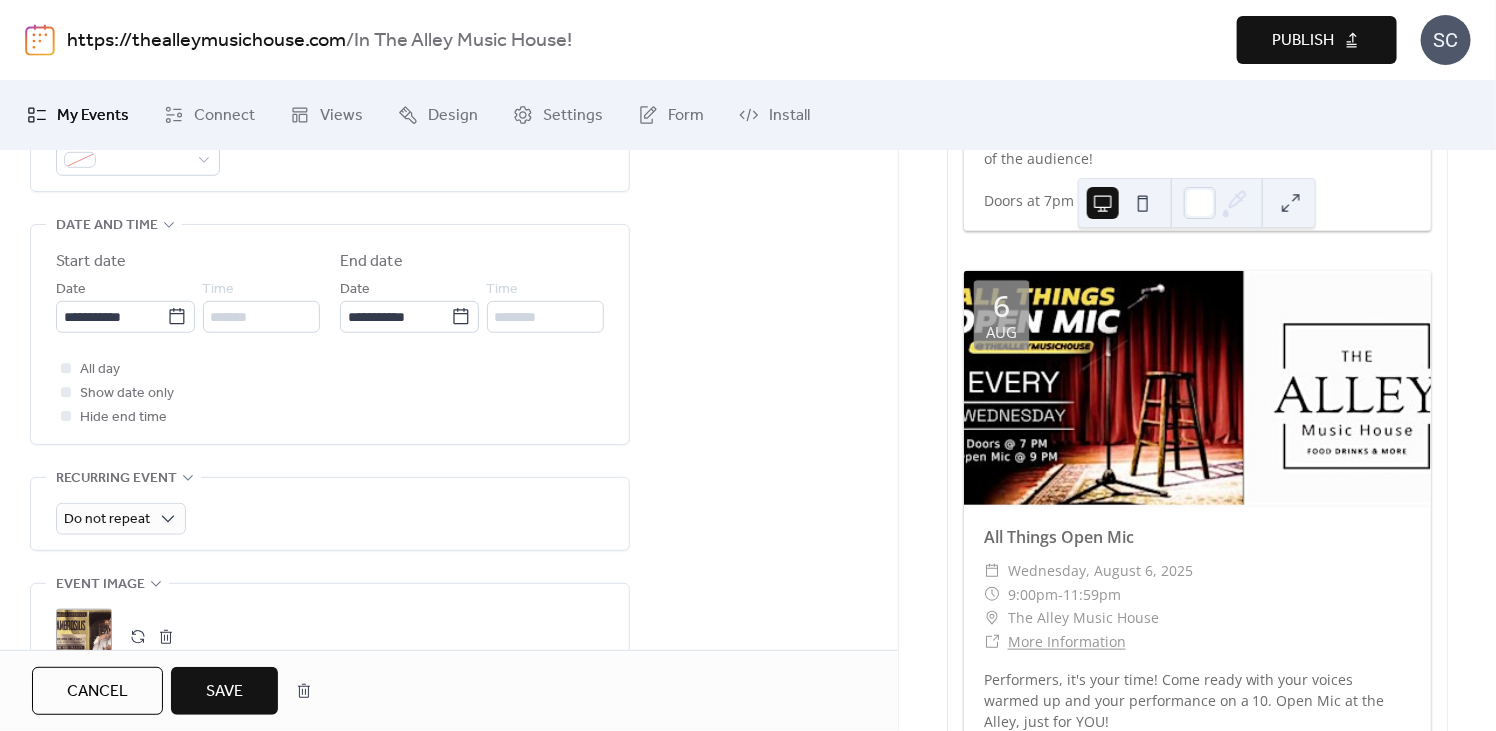 type on "**********" 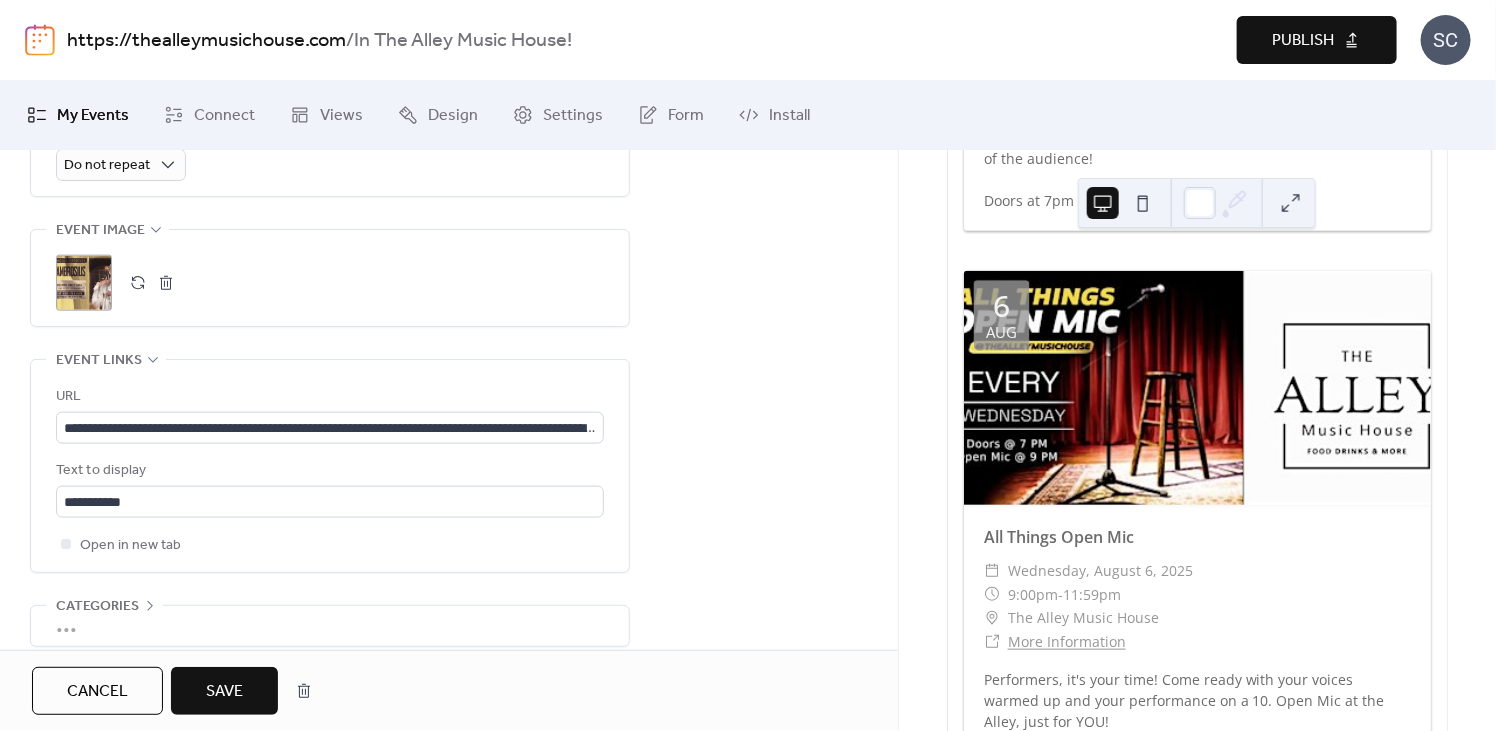 scroll, scrollTop: 970, scrollLeft: 0, axis: vertical 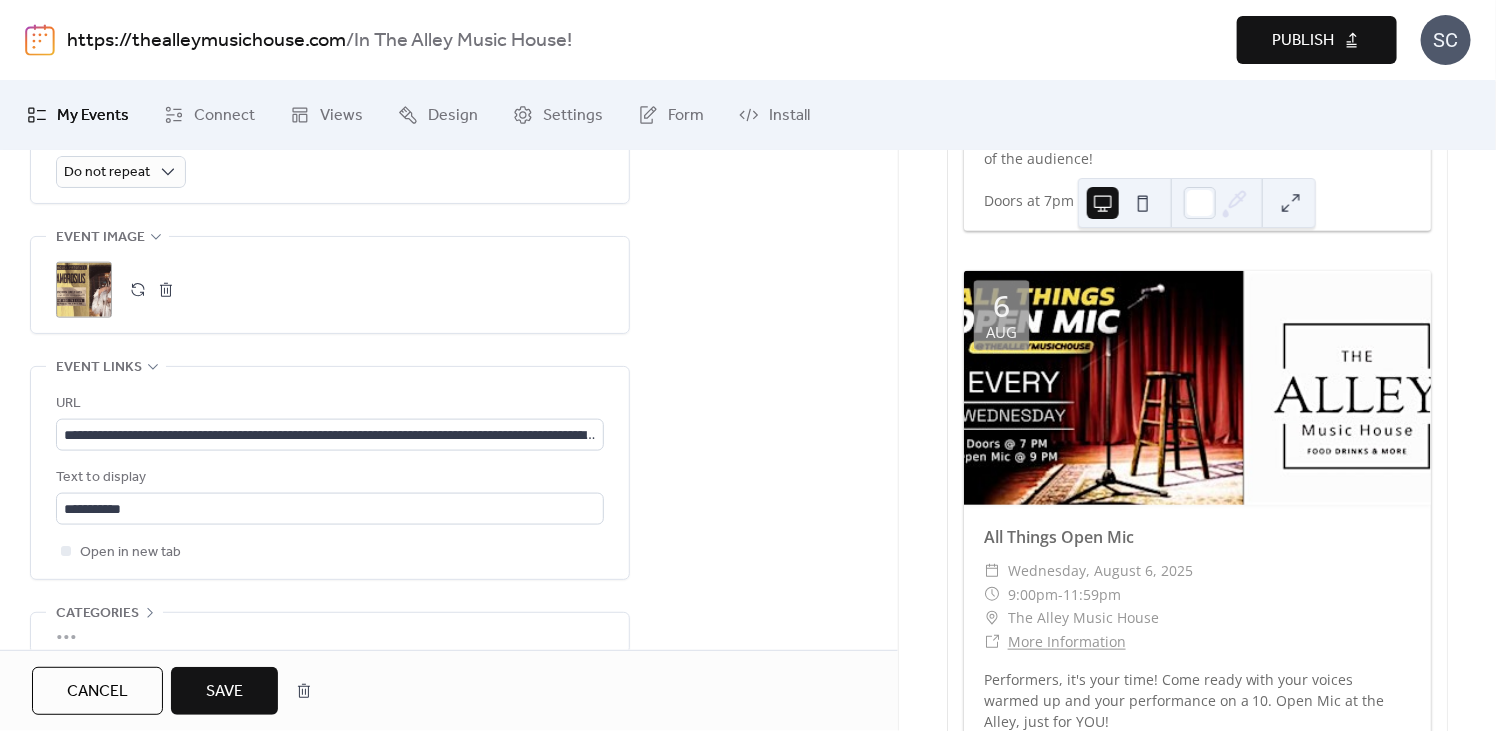 click at bounding box center [166, 290] 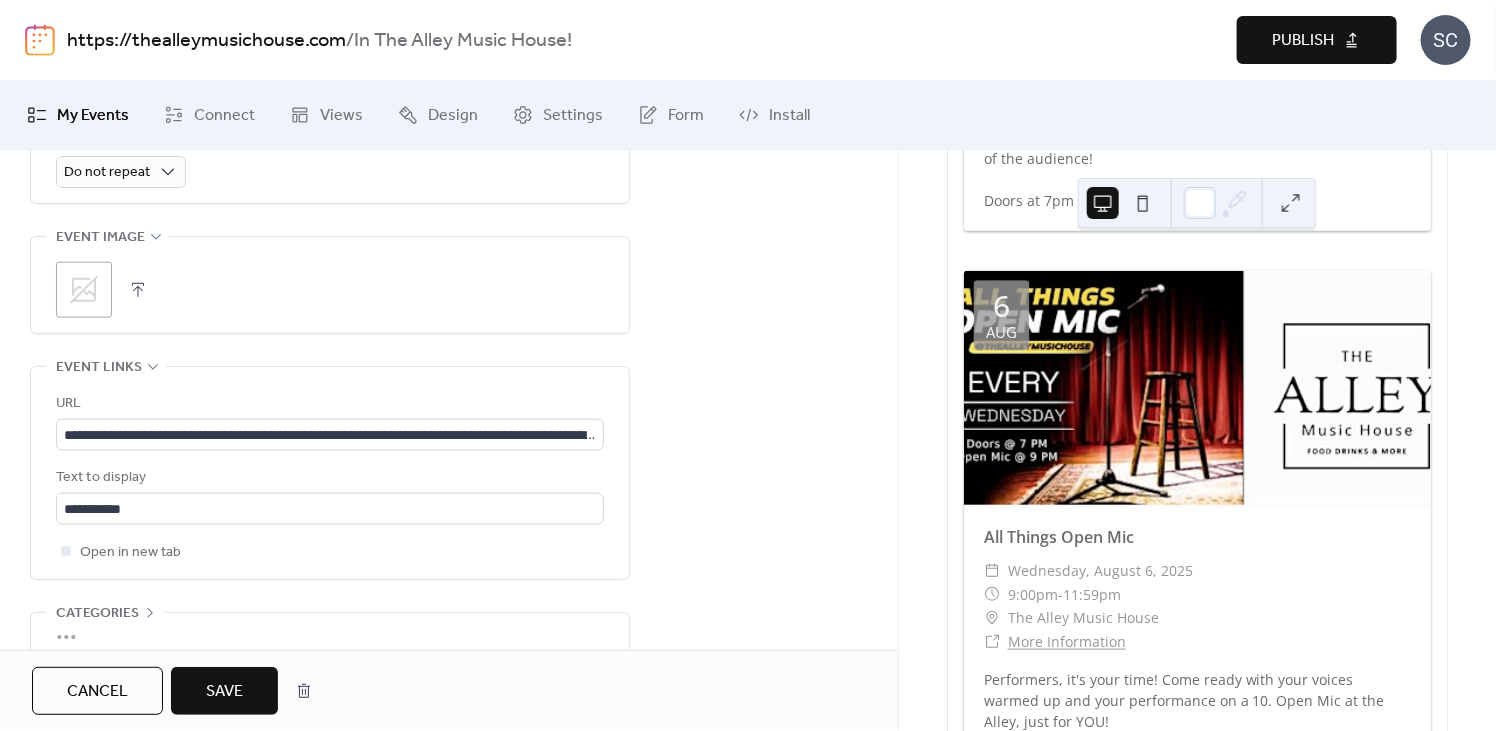 click at bounding box center [138, 290] 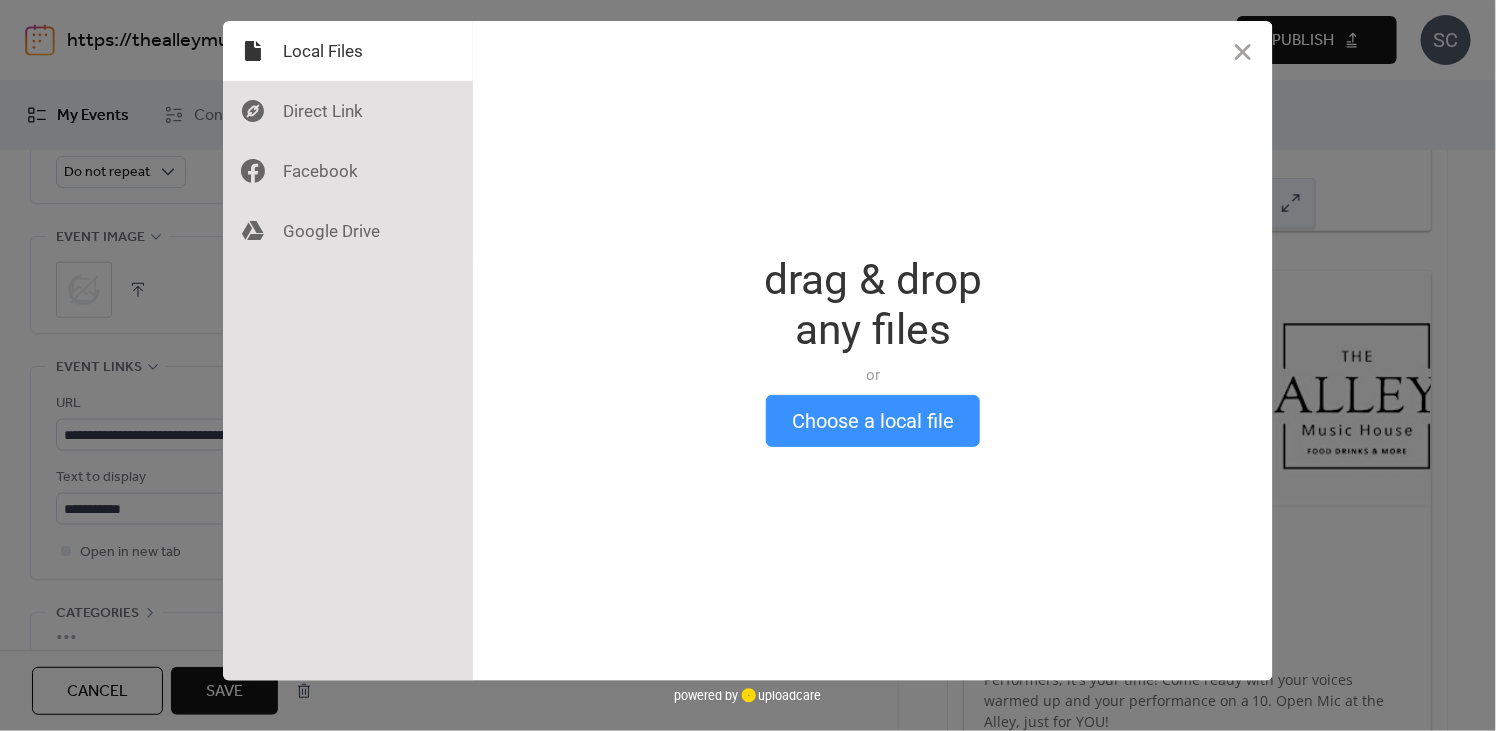 click on "Choose a local file" at bounding box center [873, 421] 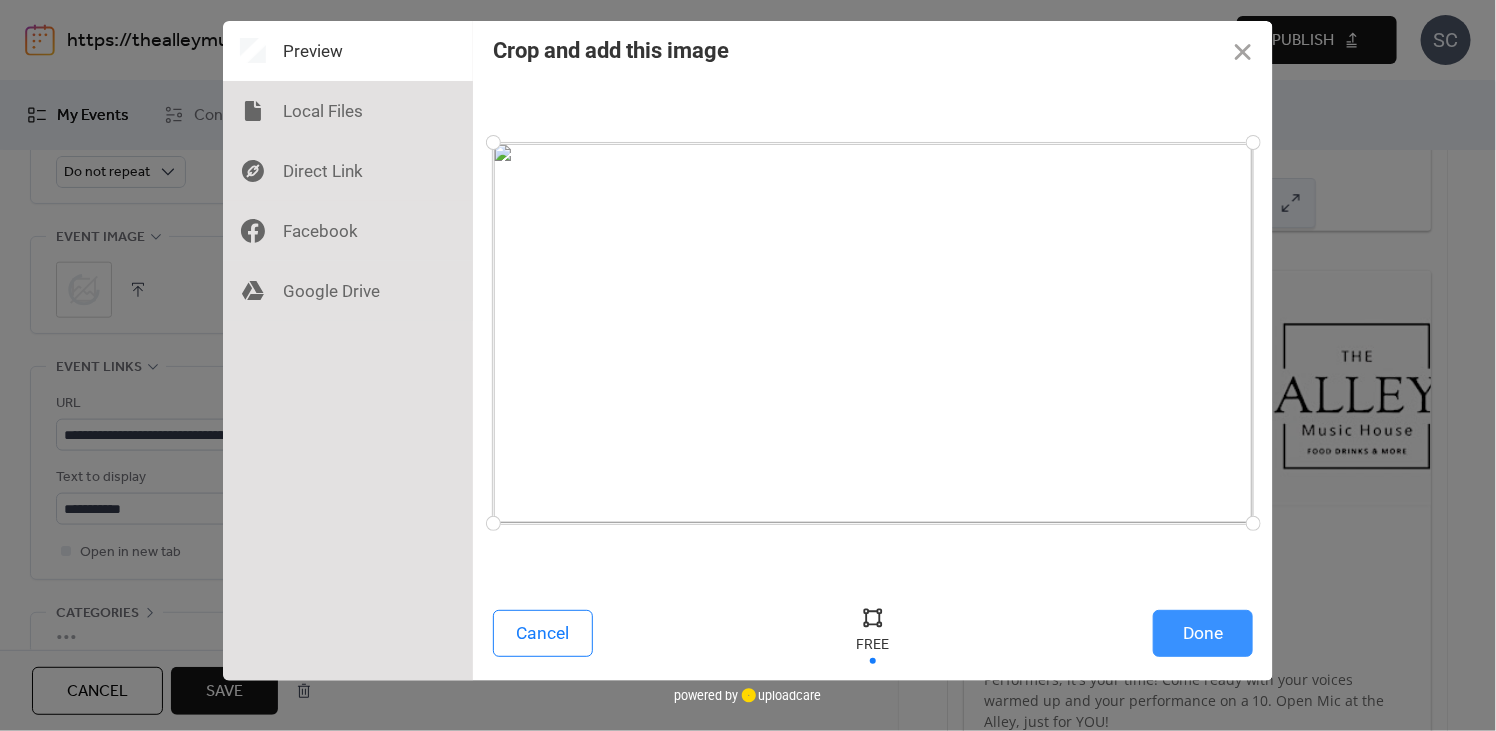 click on "Done" at bounding box center [1203, 633] 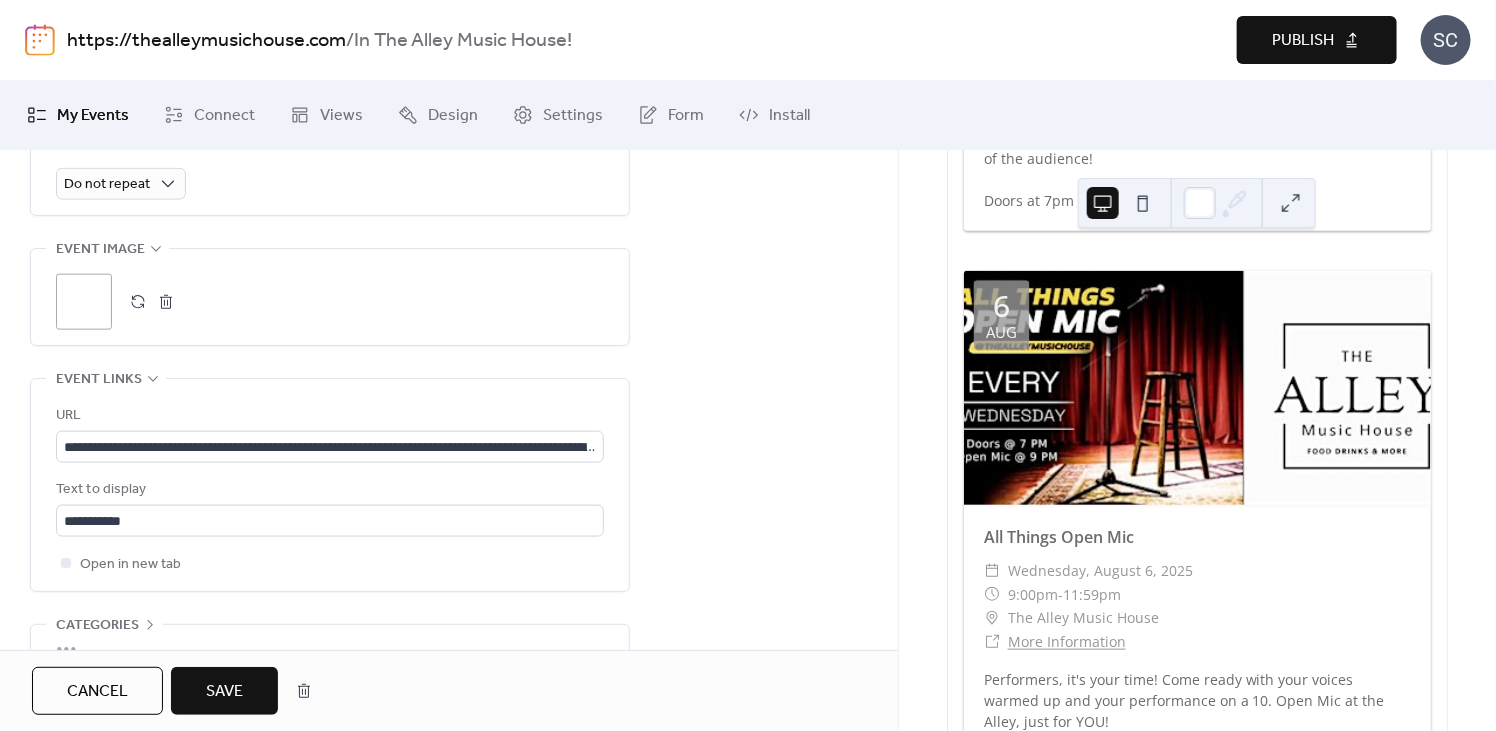 scroll, scrollTop: 974, scrollLeft: 0, axis: vertical 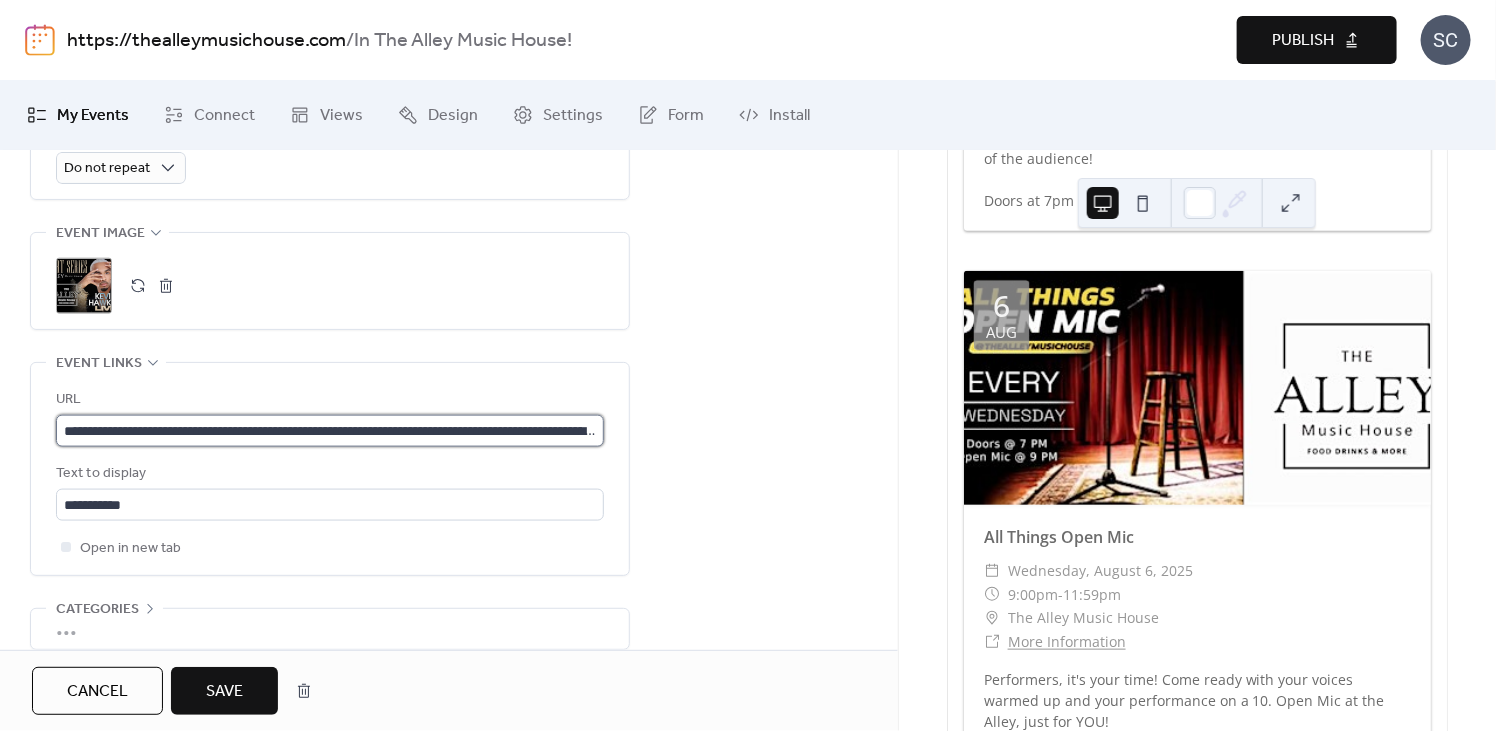 click on "**********" at bounding box center [330, 431] 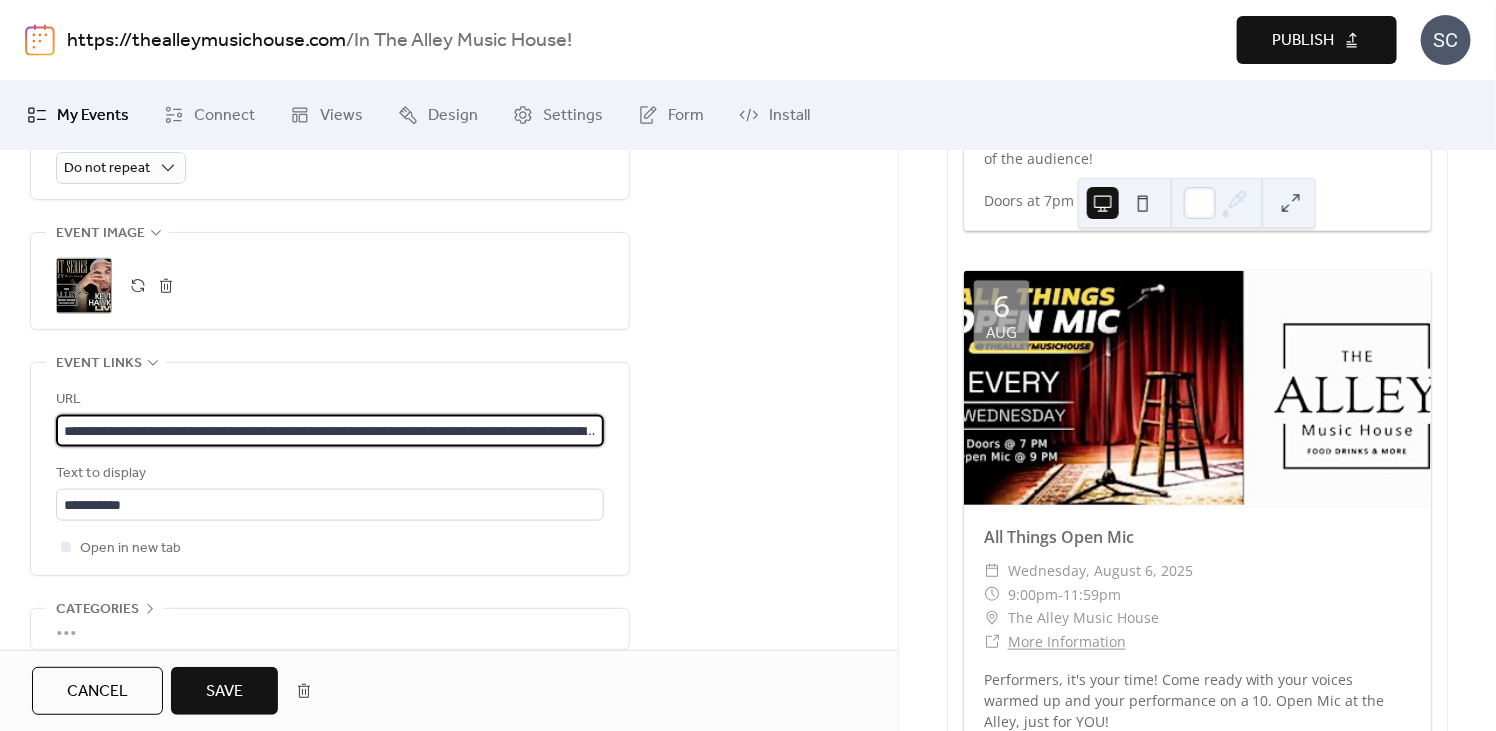 click on "**********" at bounding box center (330, 431) 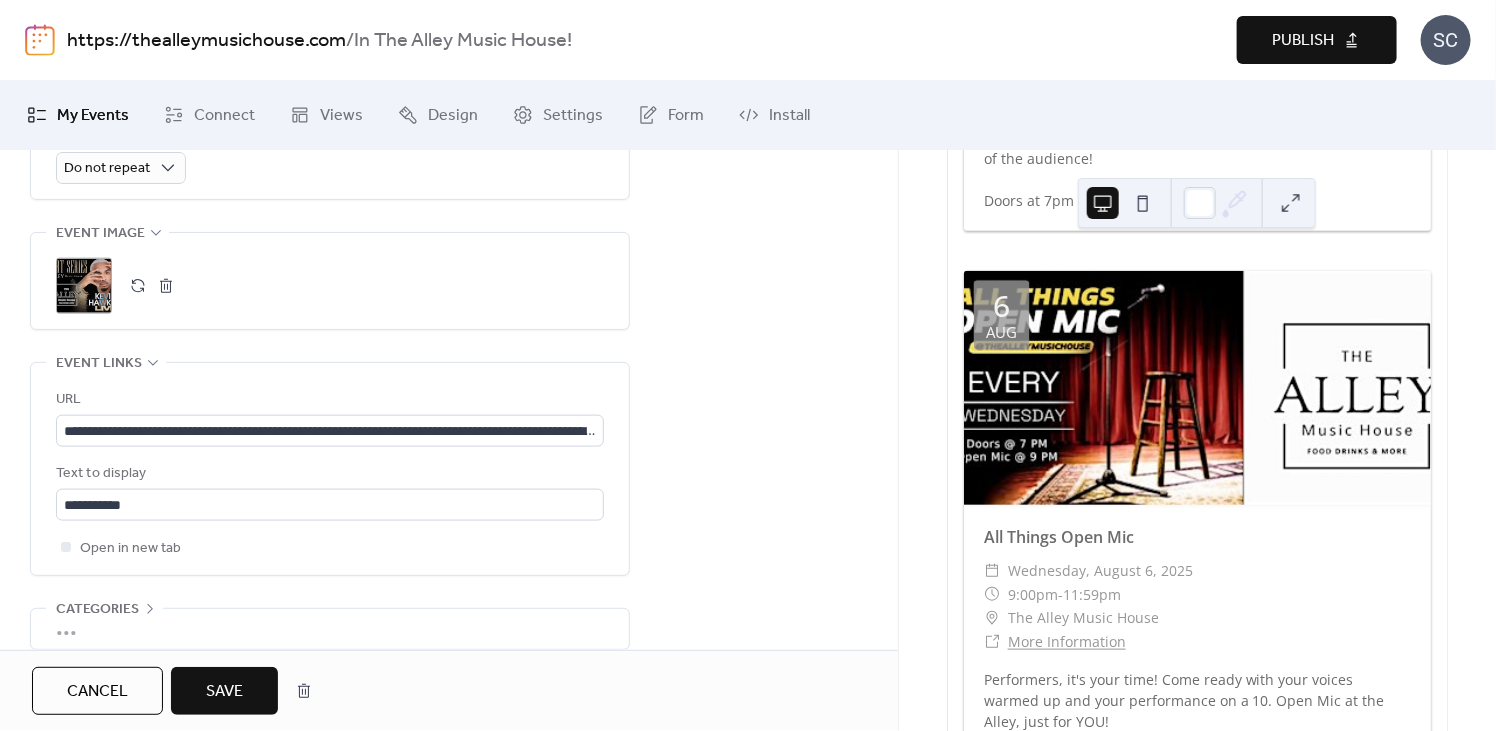 click on "**********" at bounding box center [449, 52] 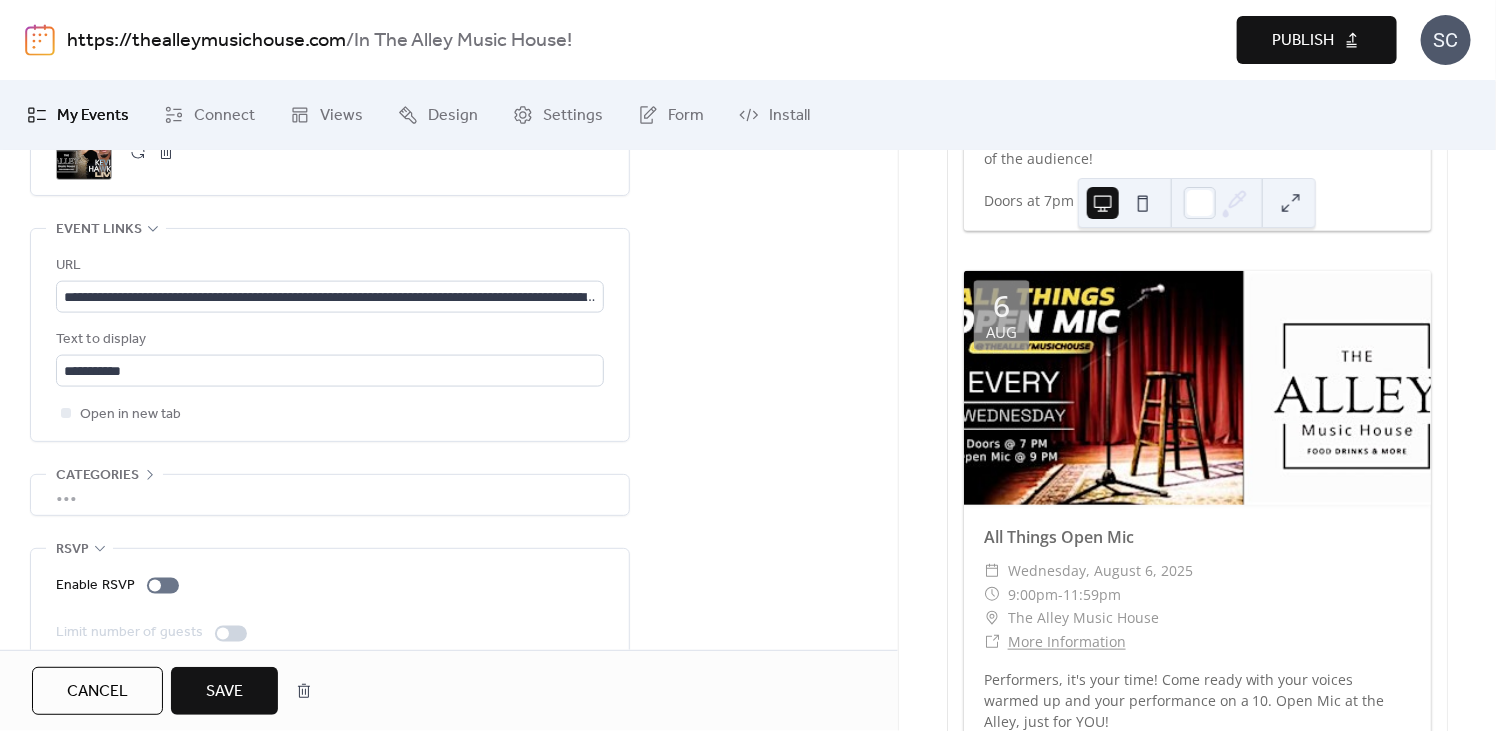scroll, scrollTop: 1175, scrollLeft: 0, axis: vertical 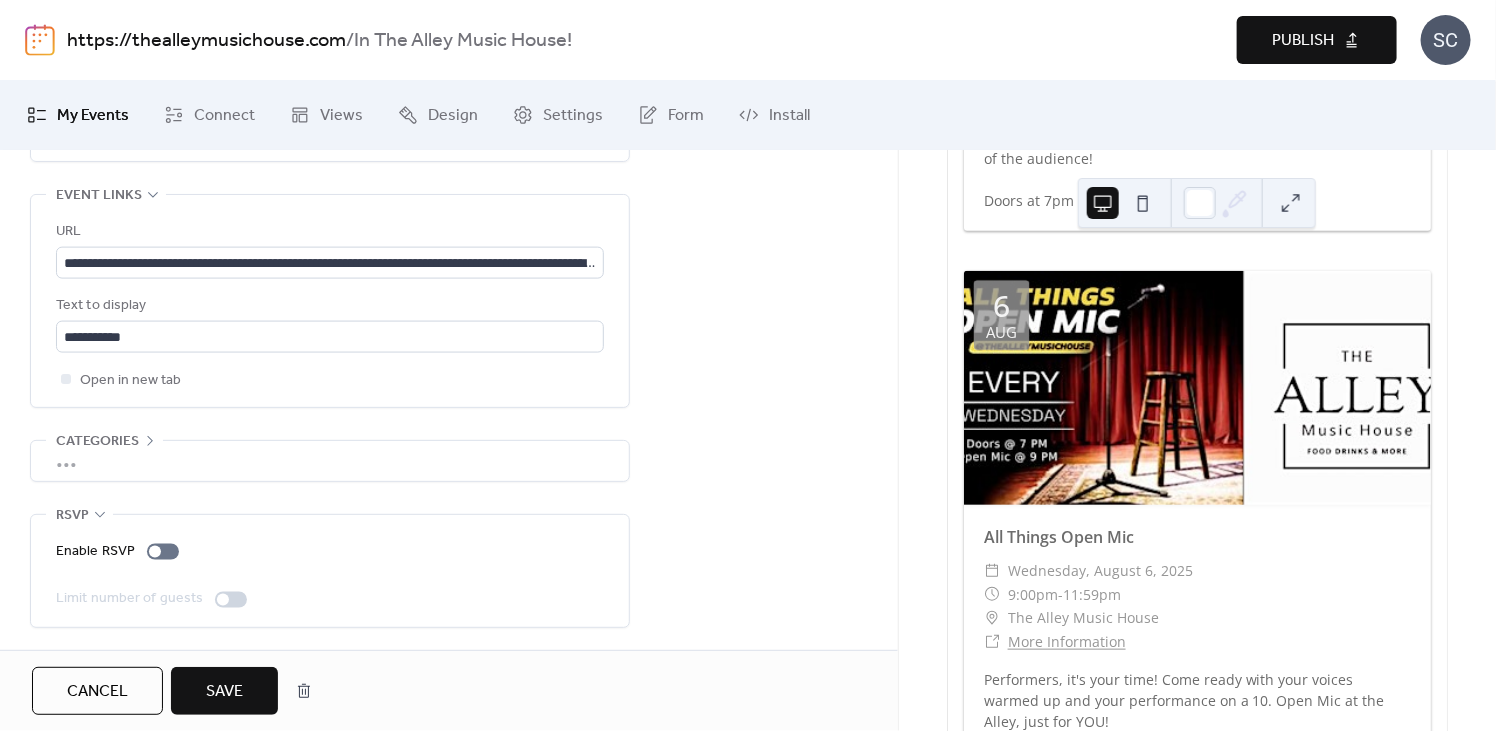 click on "Save" at bounding box center [224, 692] 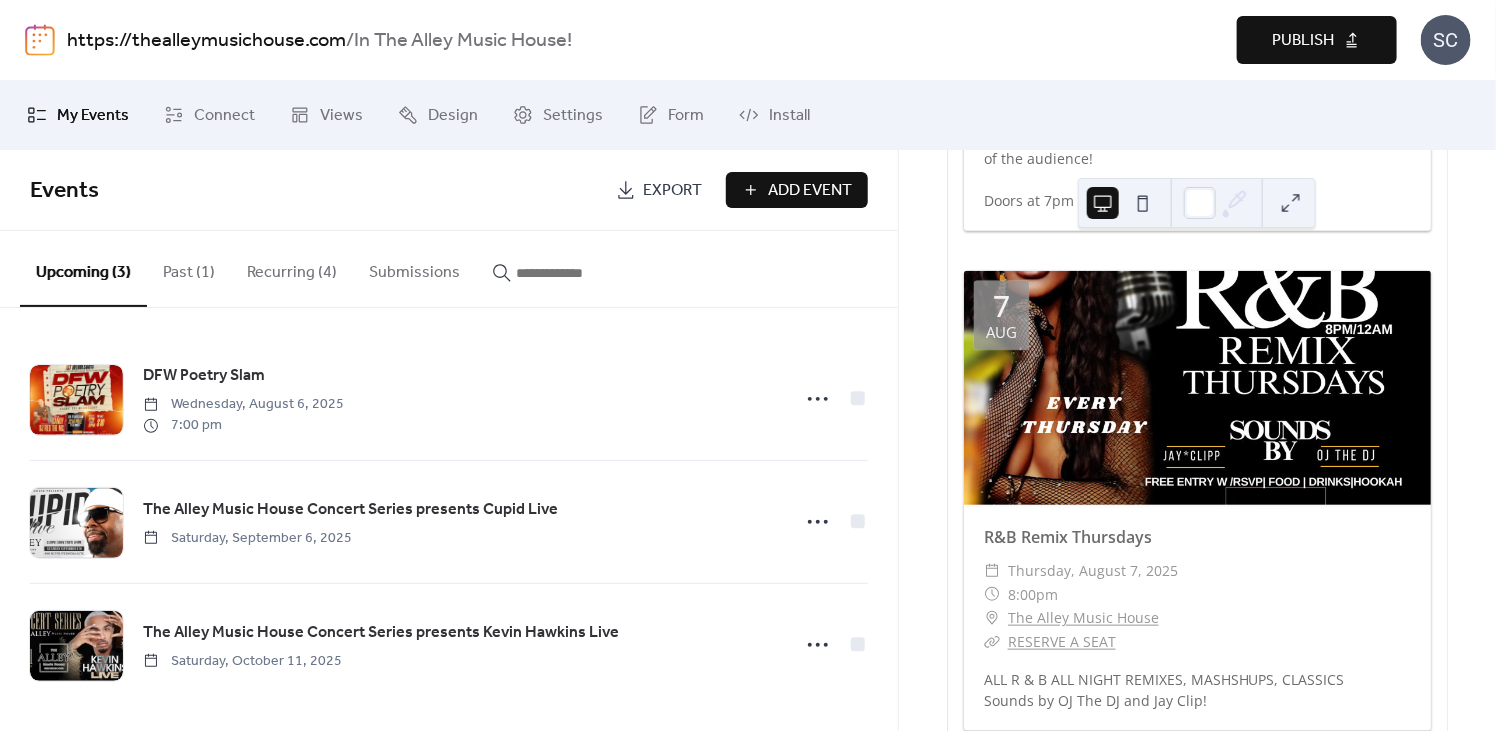 click on "Publish" at bounding box center (1303, 41) 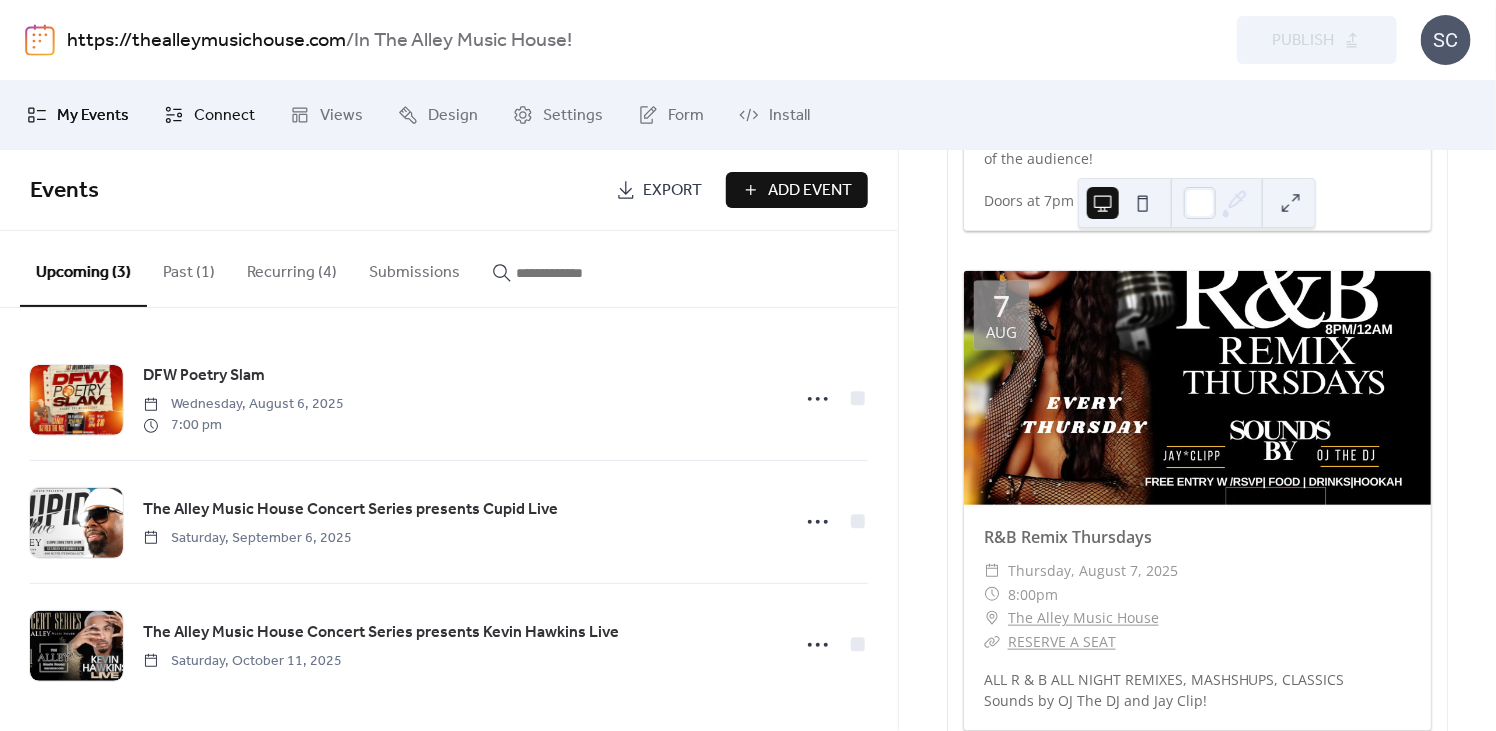 click on "Connect" at bounding box center [224, 116] 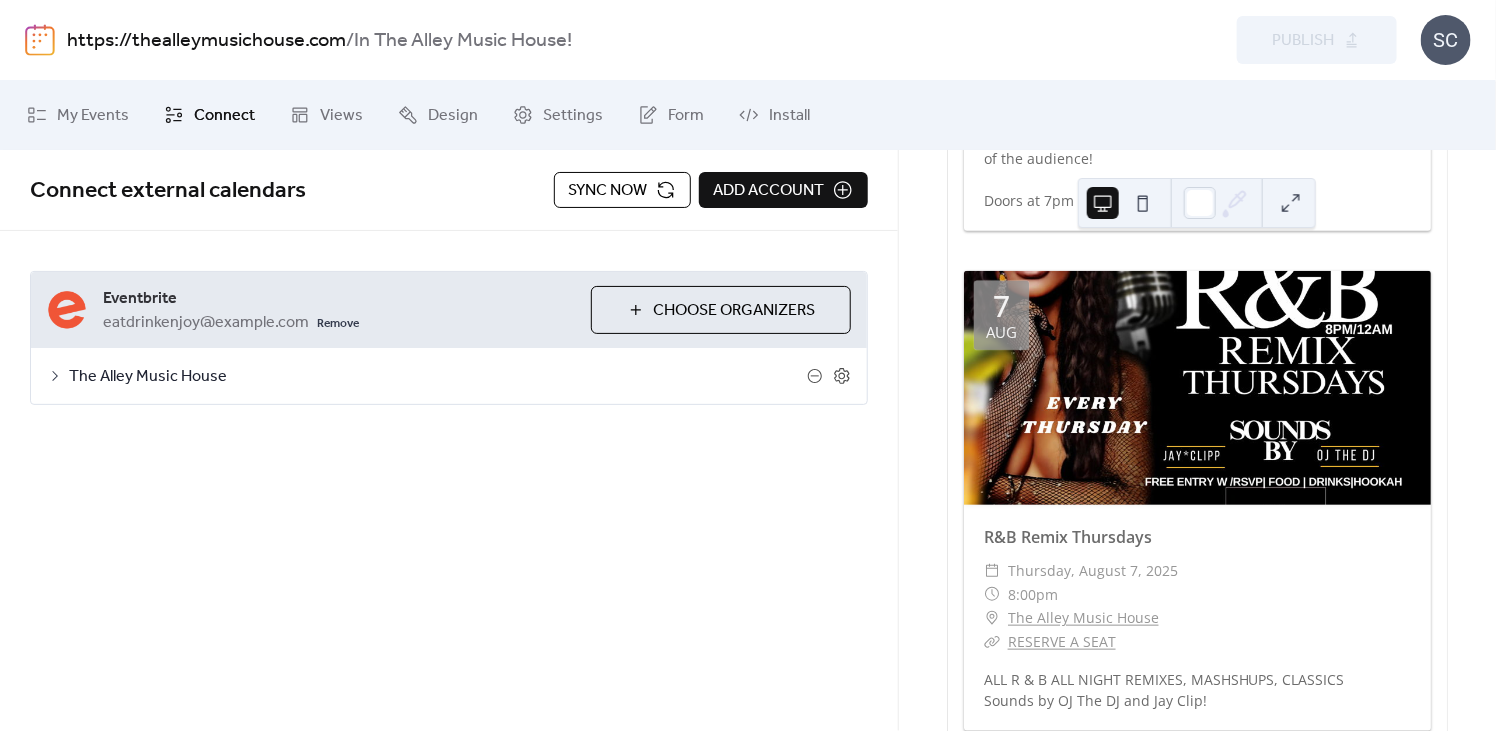 click on "Sync now" at bounding box center (608, 191) 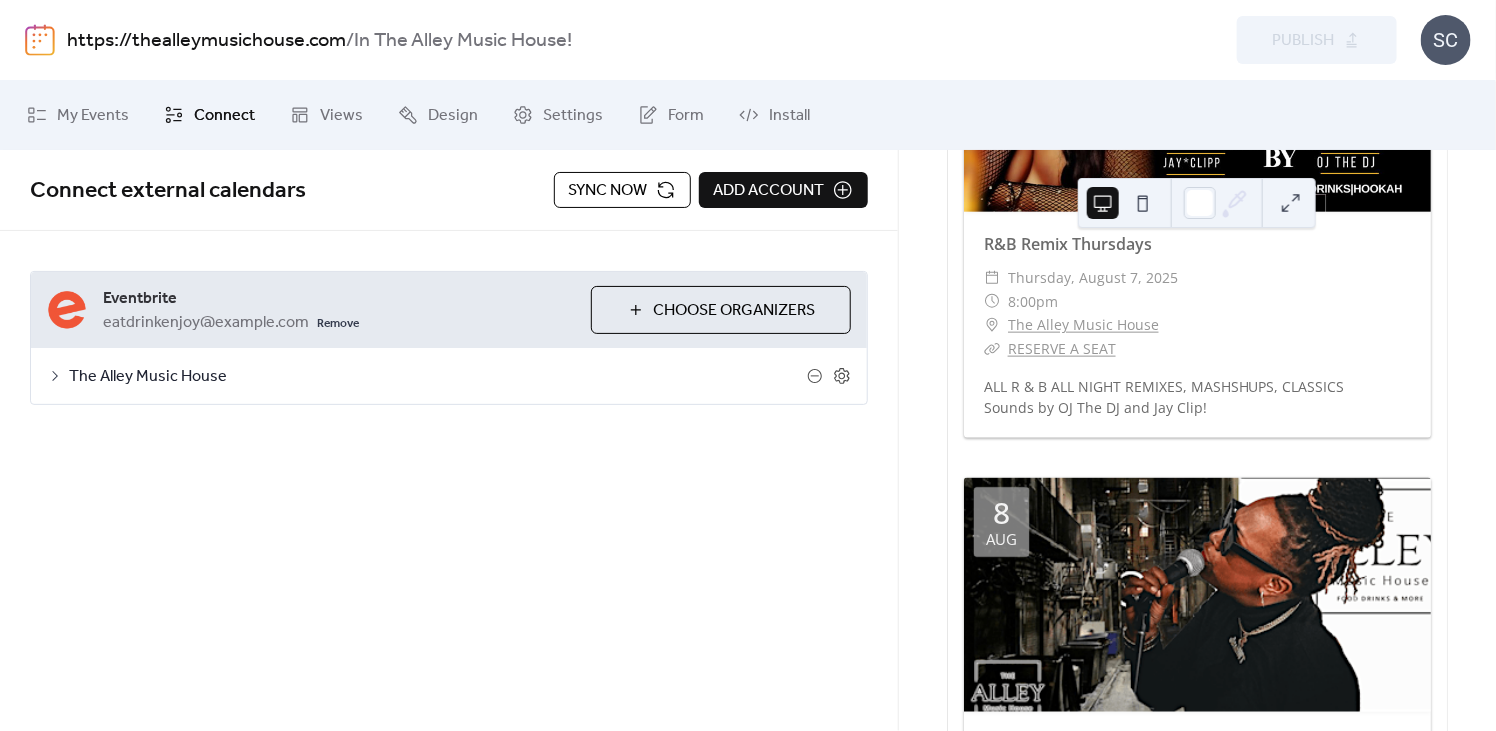scroll, scrollTop: 996, scrollLeft: 0, axis: vertical 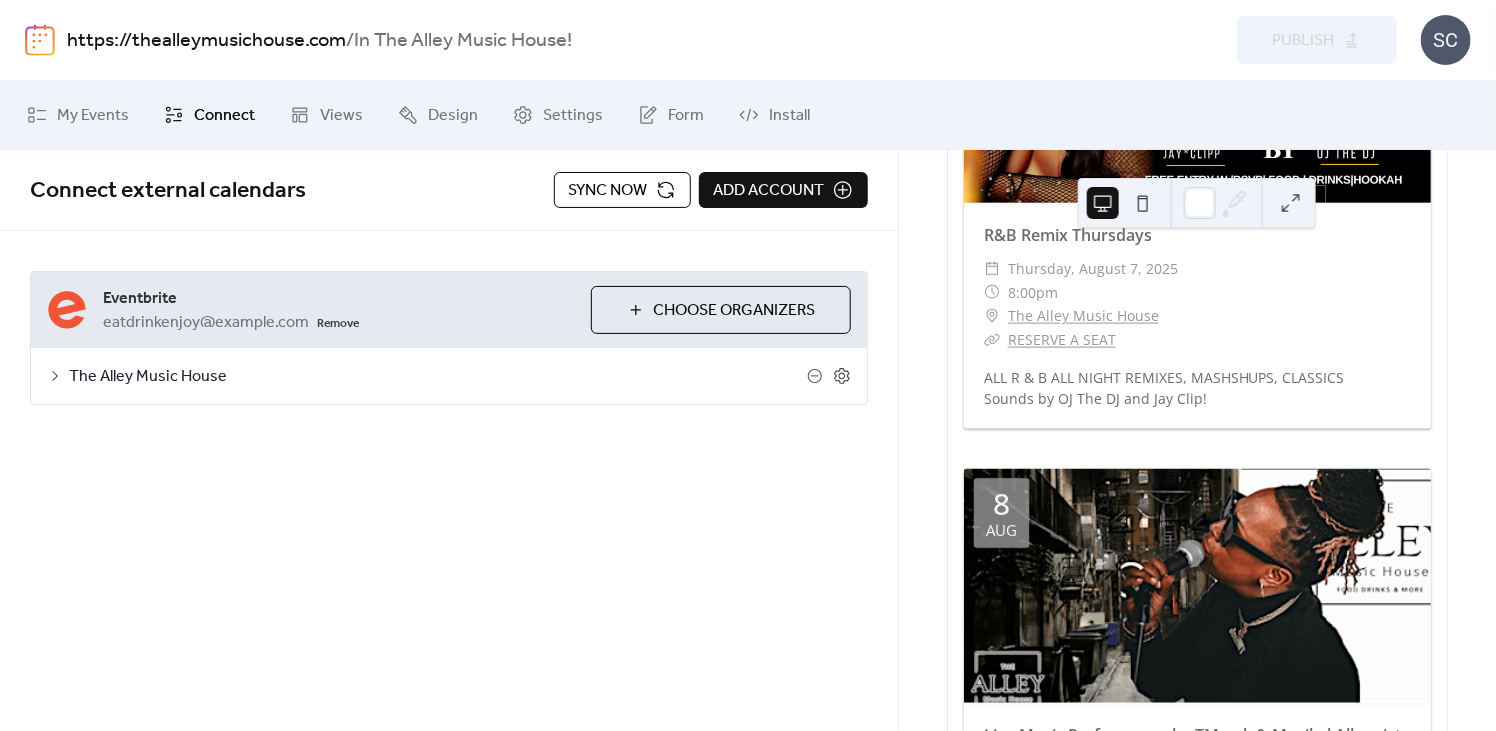 drag, startPoint x: 1489, startPoint y: 294, endPoint x: 1491, endPoint y: 435, distance: 141.01419 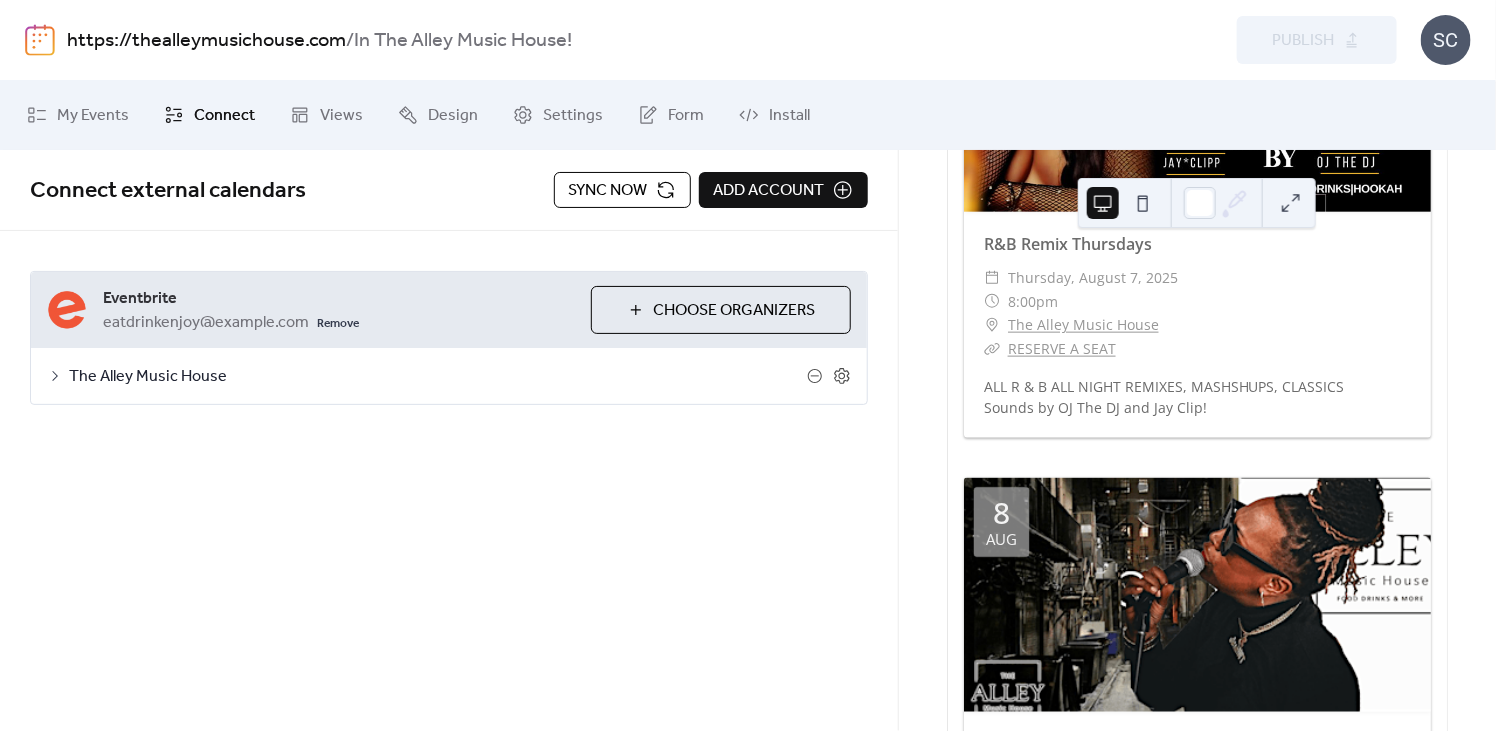 scroll, scrollTop: 0, scrollLeft: 0, axis: both 